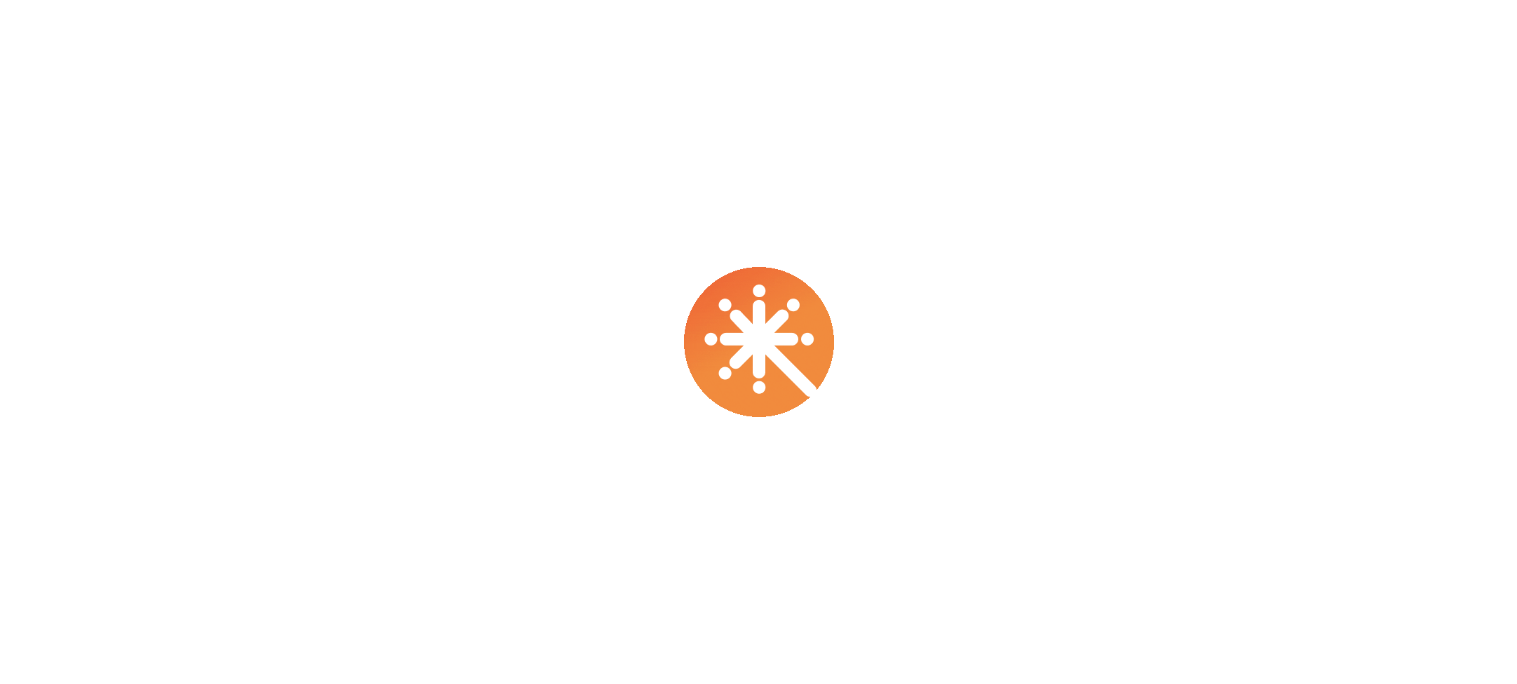 scroll, scrollTop: 0, scrollLeft: 0, axis: both 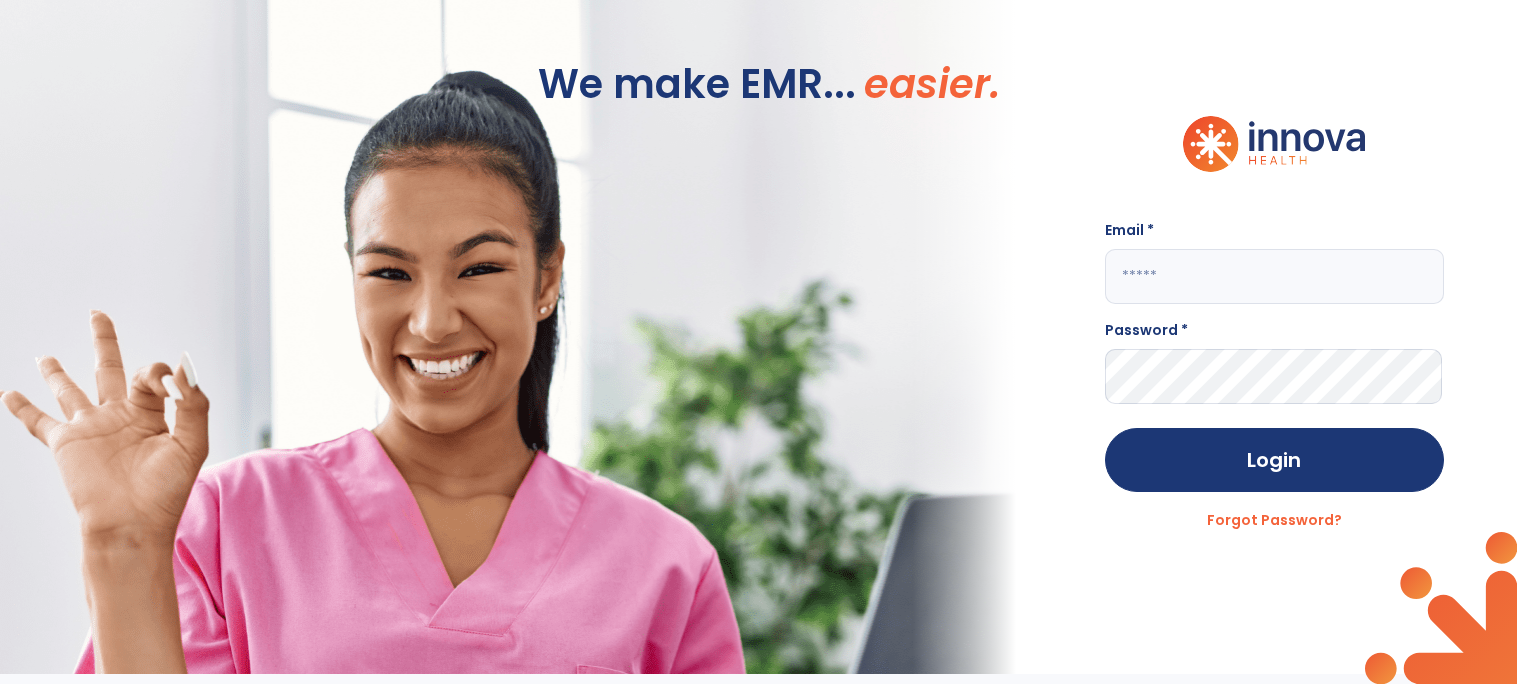 click 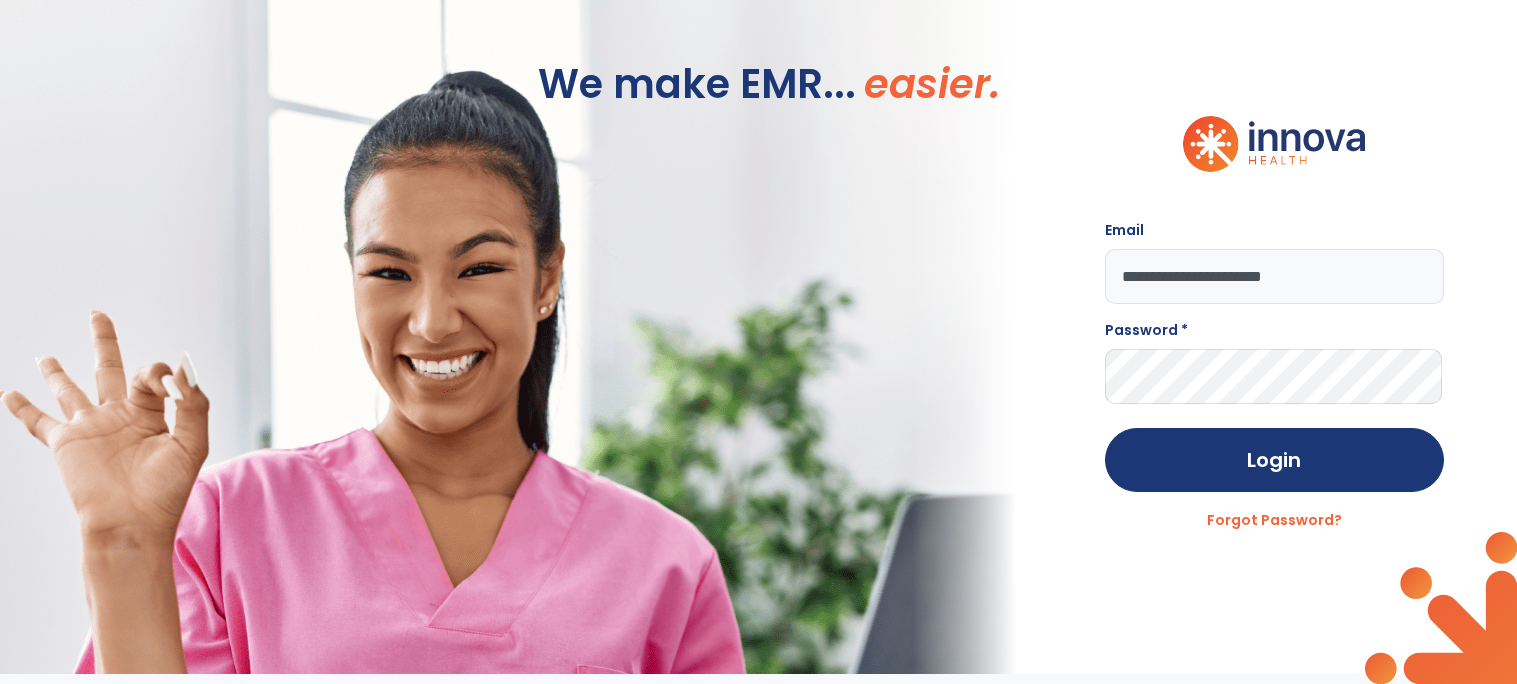 type on "**********" 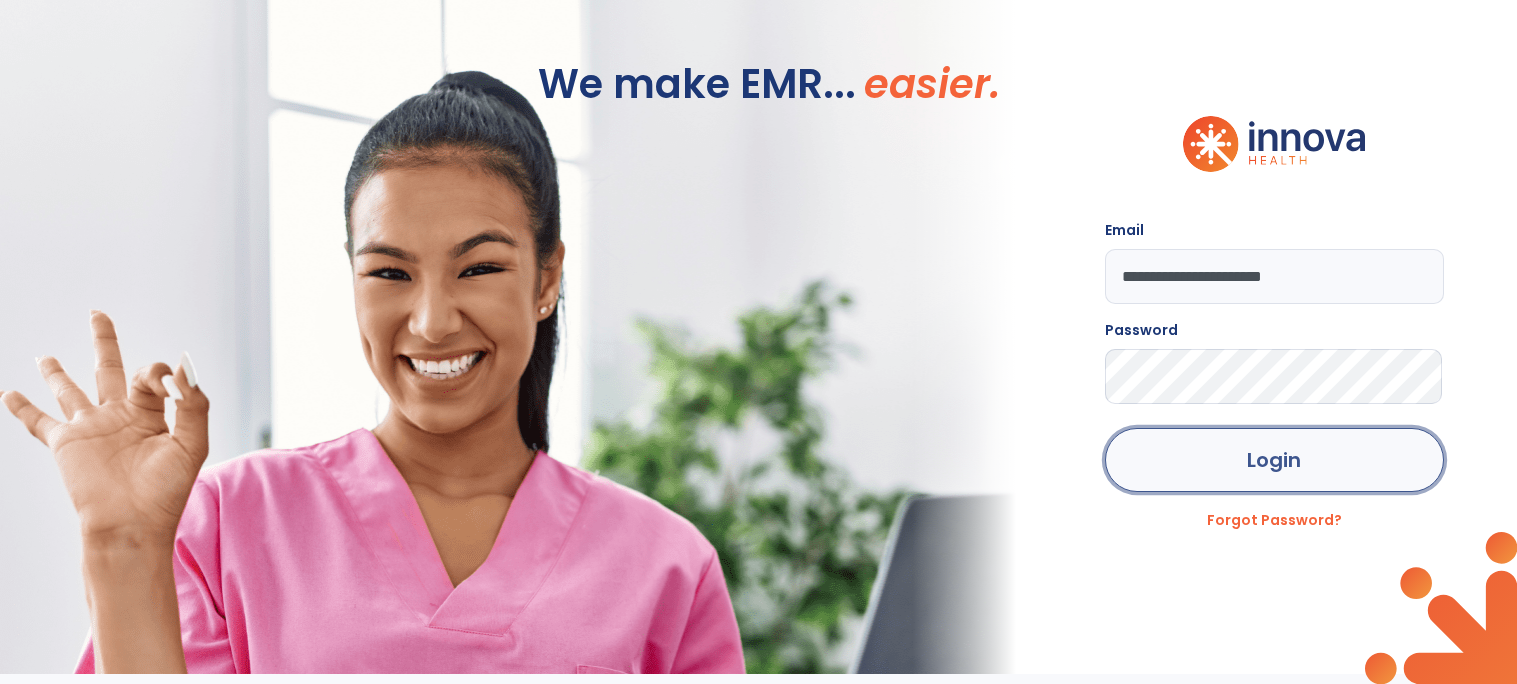 click on "Login" 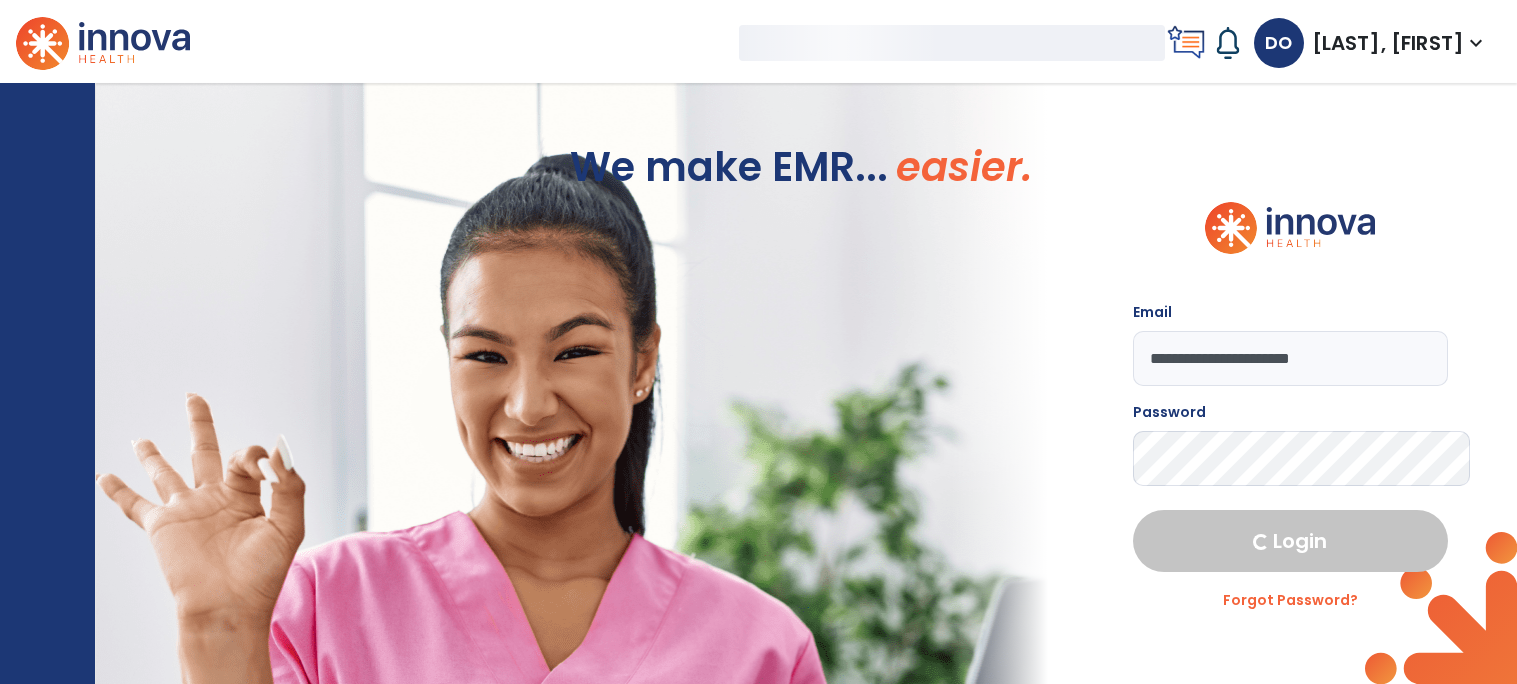 select on "****" 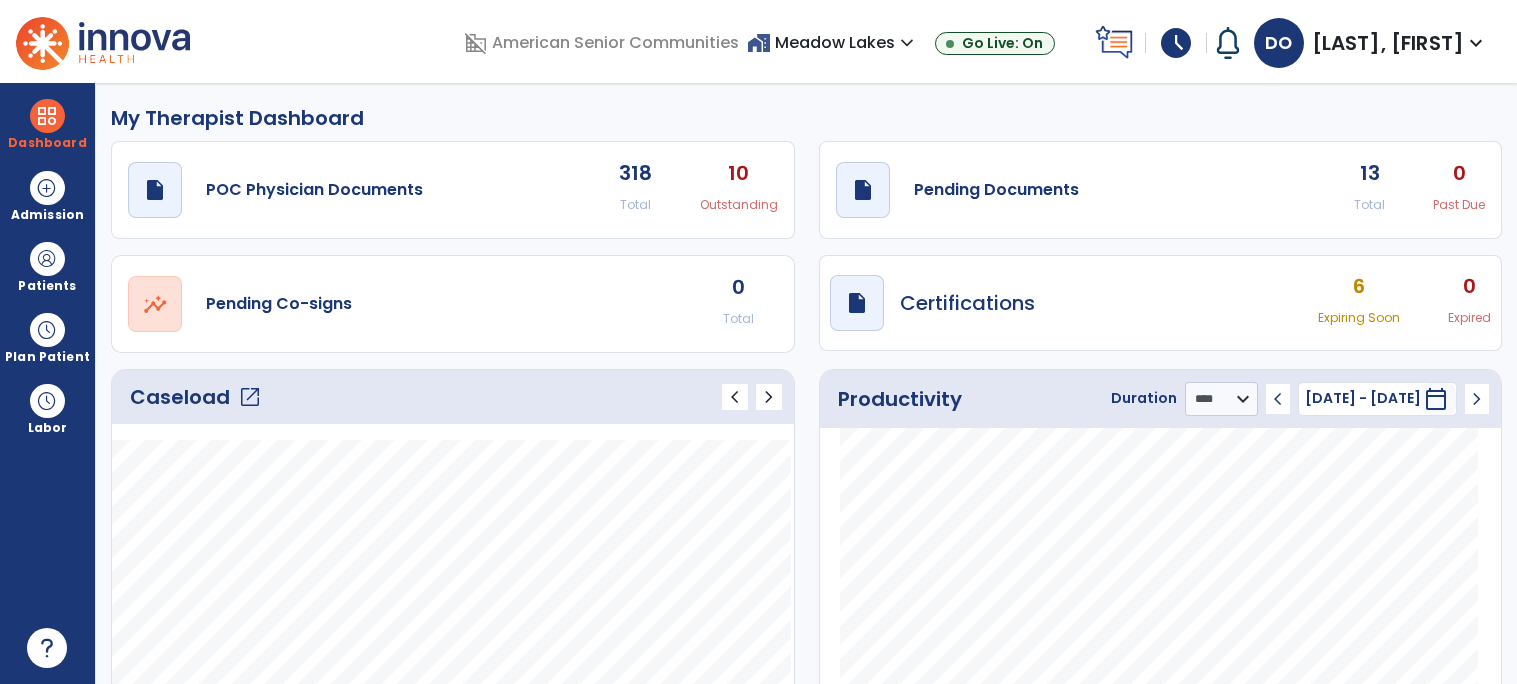 click on "Caseload   open_in_new" 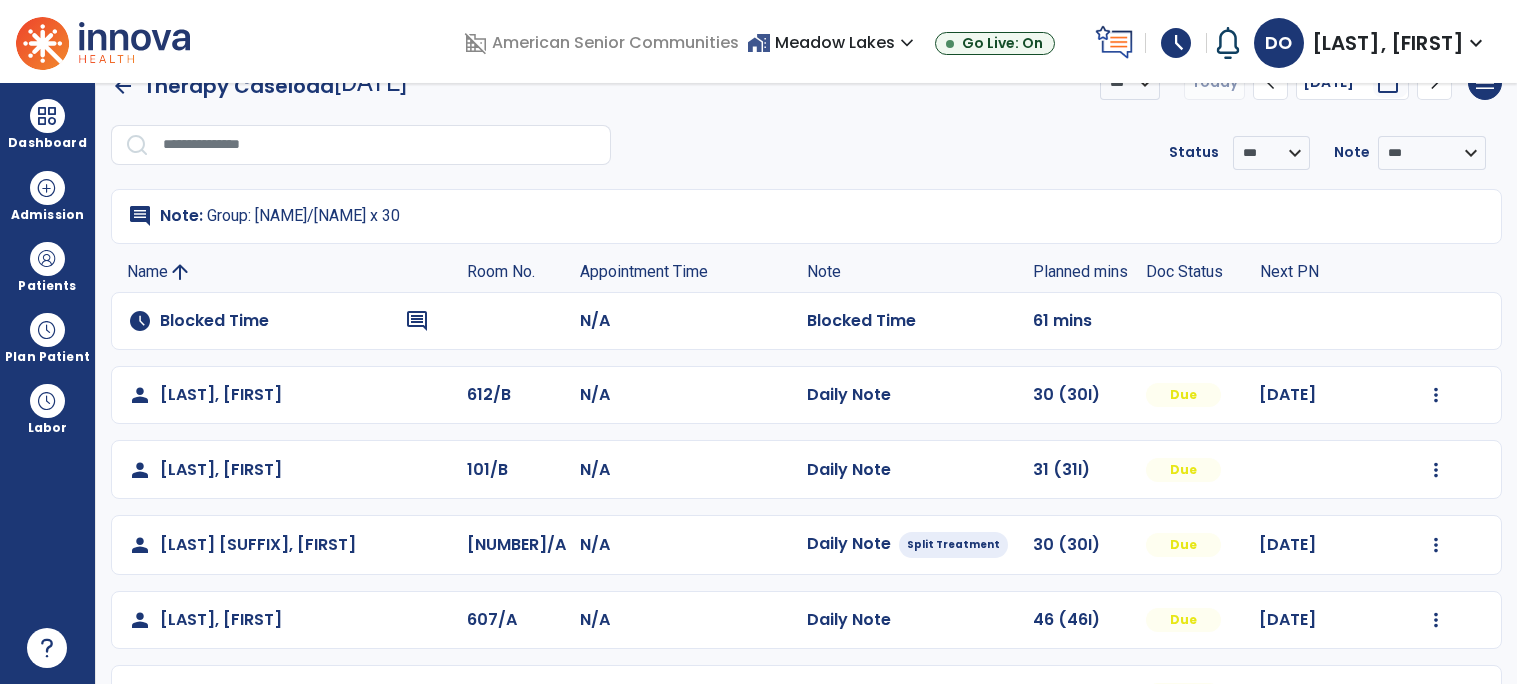 scroll, scrollTop: 0, scrollLeft: 0, axis: both 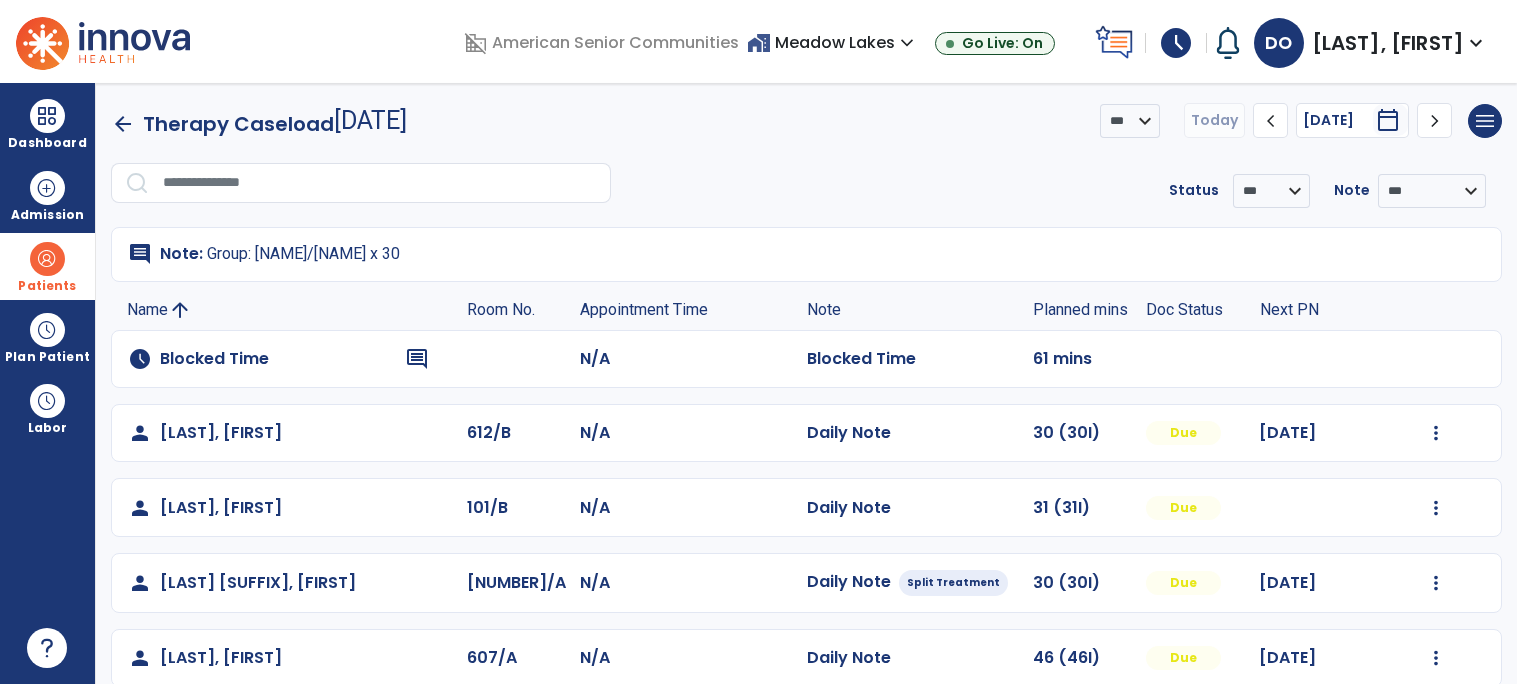 click at bounding box center [47, 259] 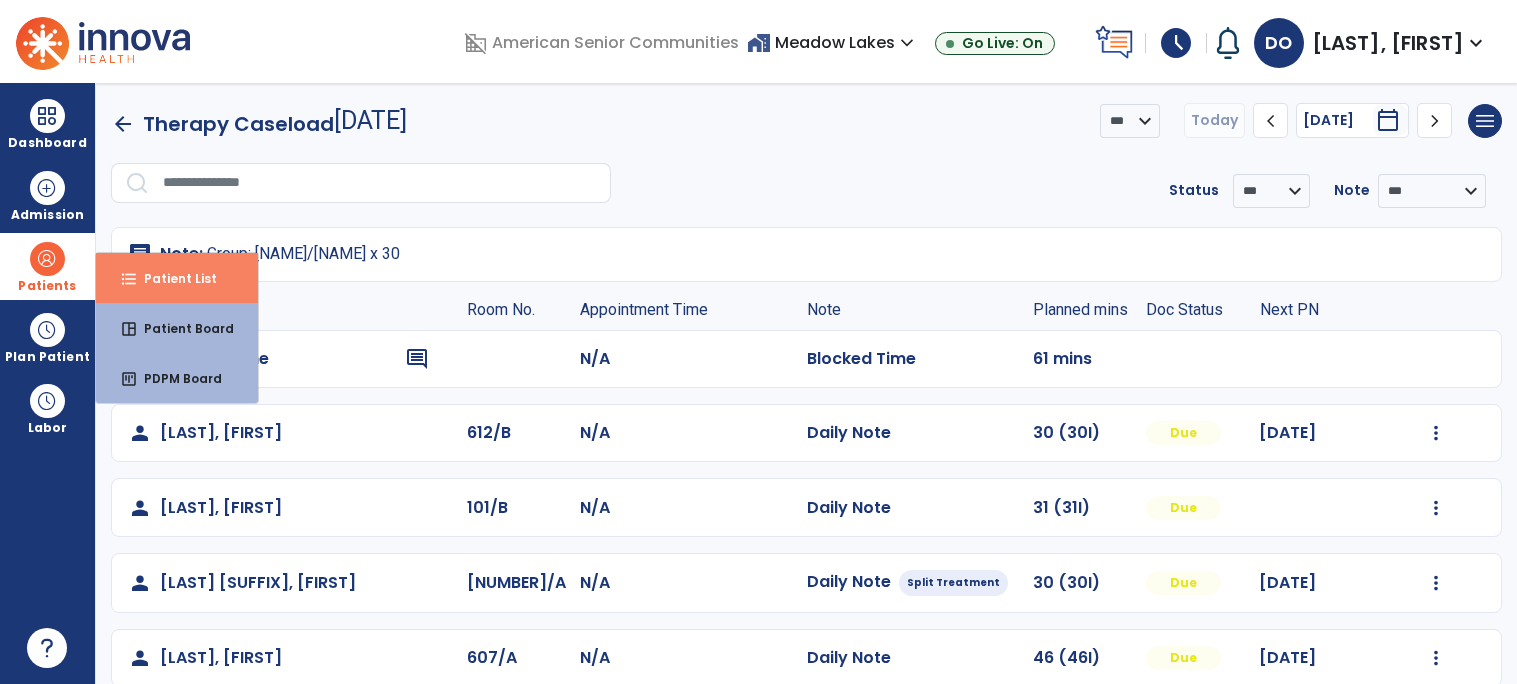 click on "format_list_bulleted  Patient List" at bounding box center (177, 278) 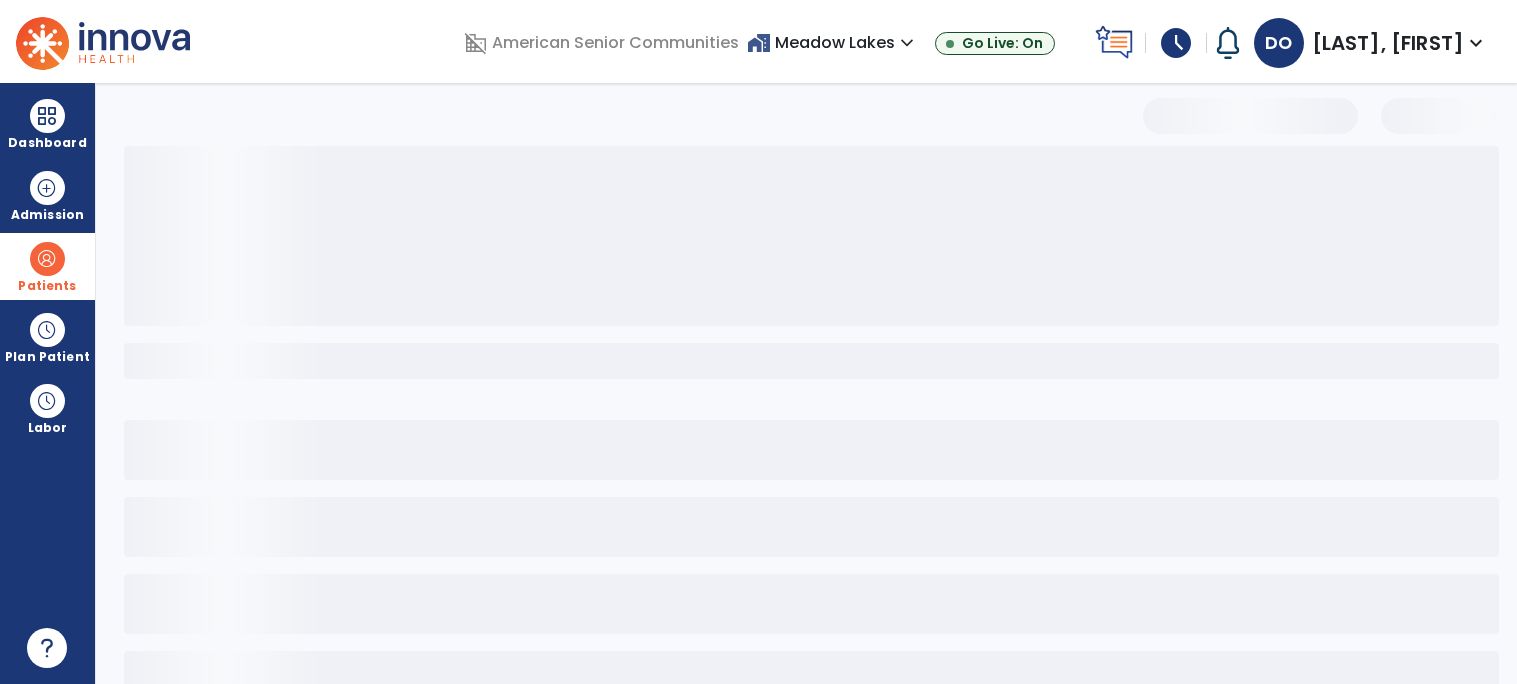 select on "***" 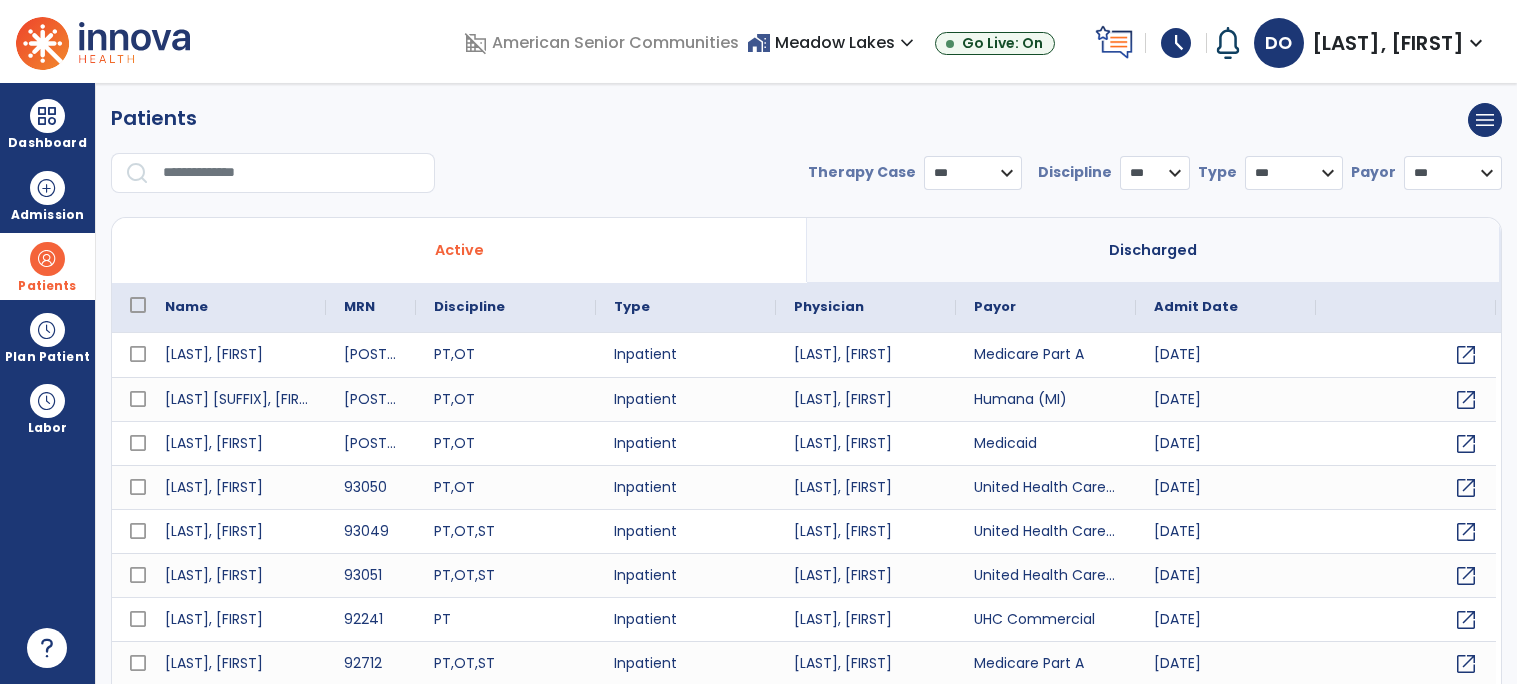 click at bounding box center [292, 173] 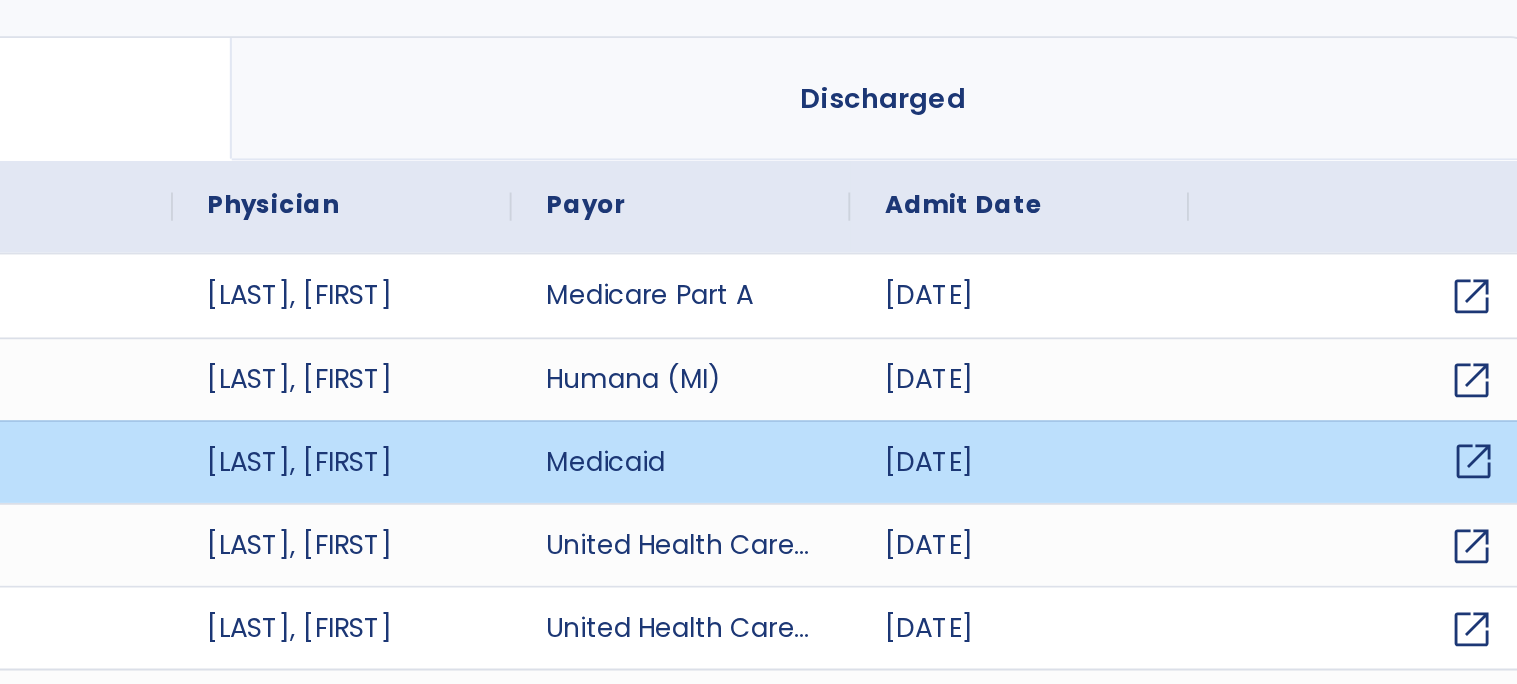 click on "open_in_new" at bounding box center [1467, 443] 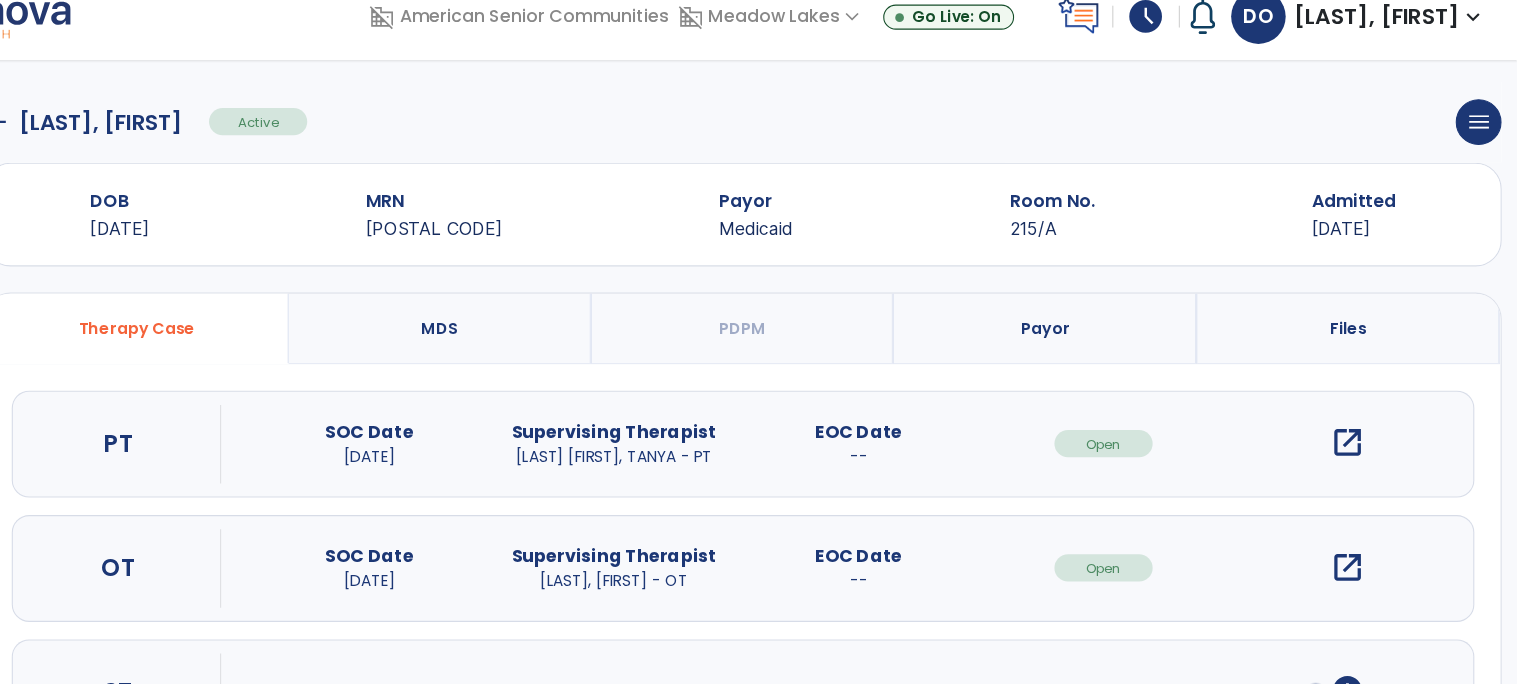 scroll, scrollTop: 0, scrollLeft: 0, axis: both 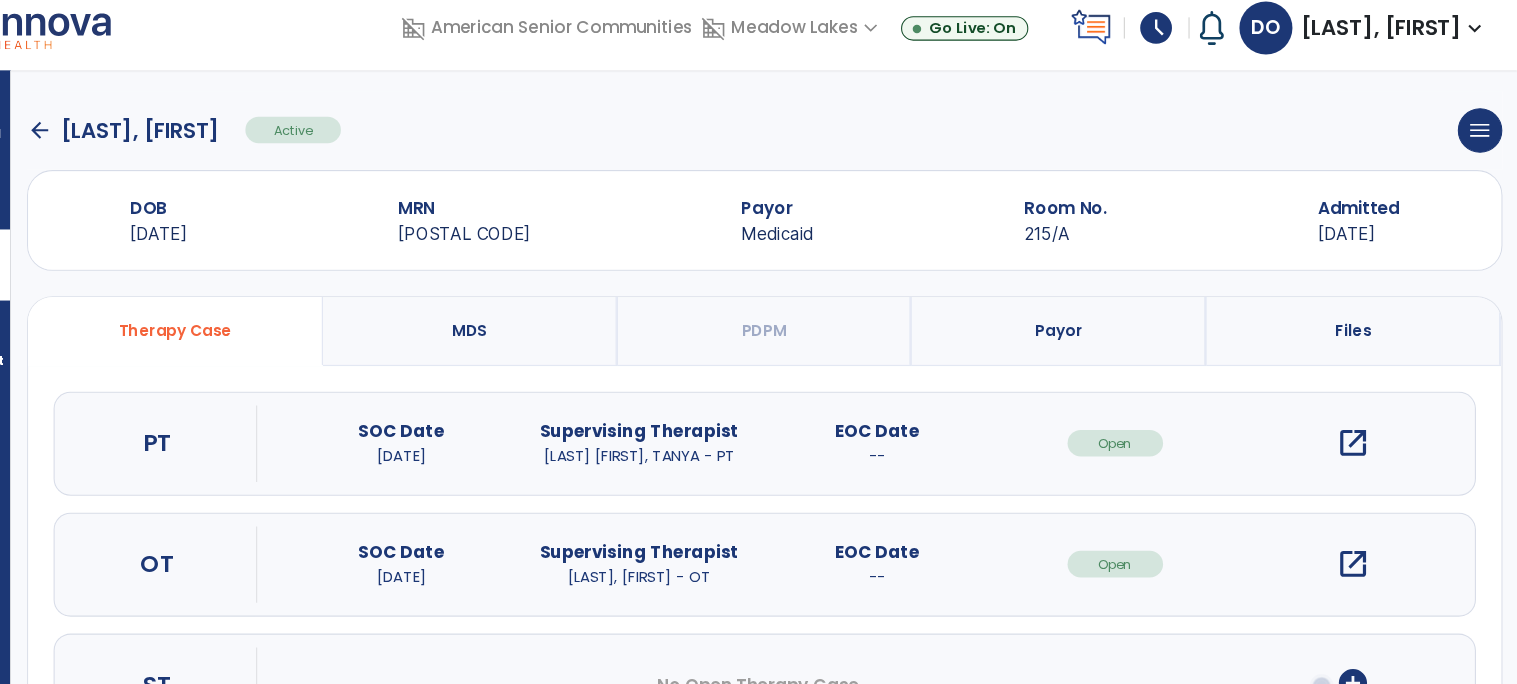 click on "open_in_new" at bounding box center (1361, 548) 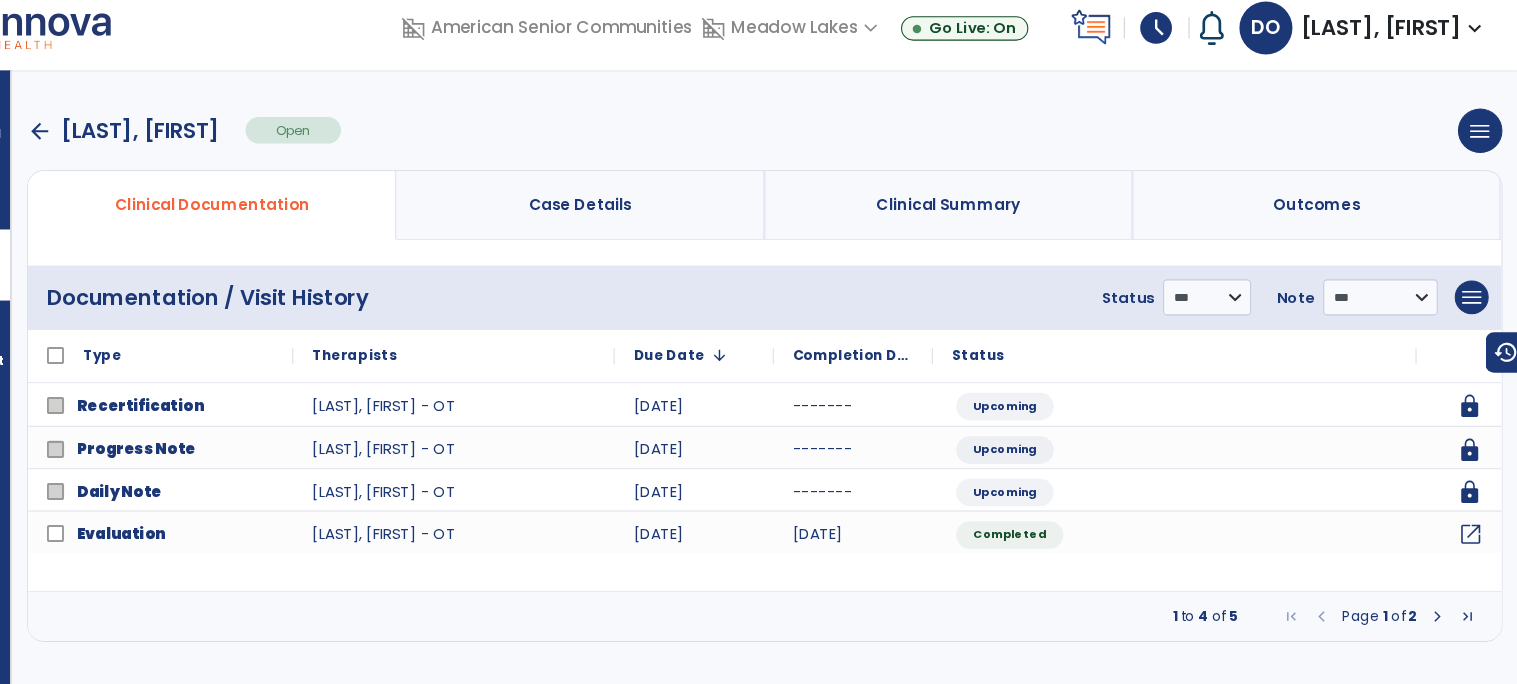 click on "open_in_new" 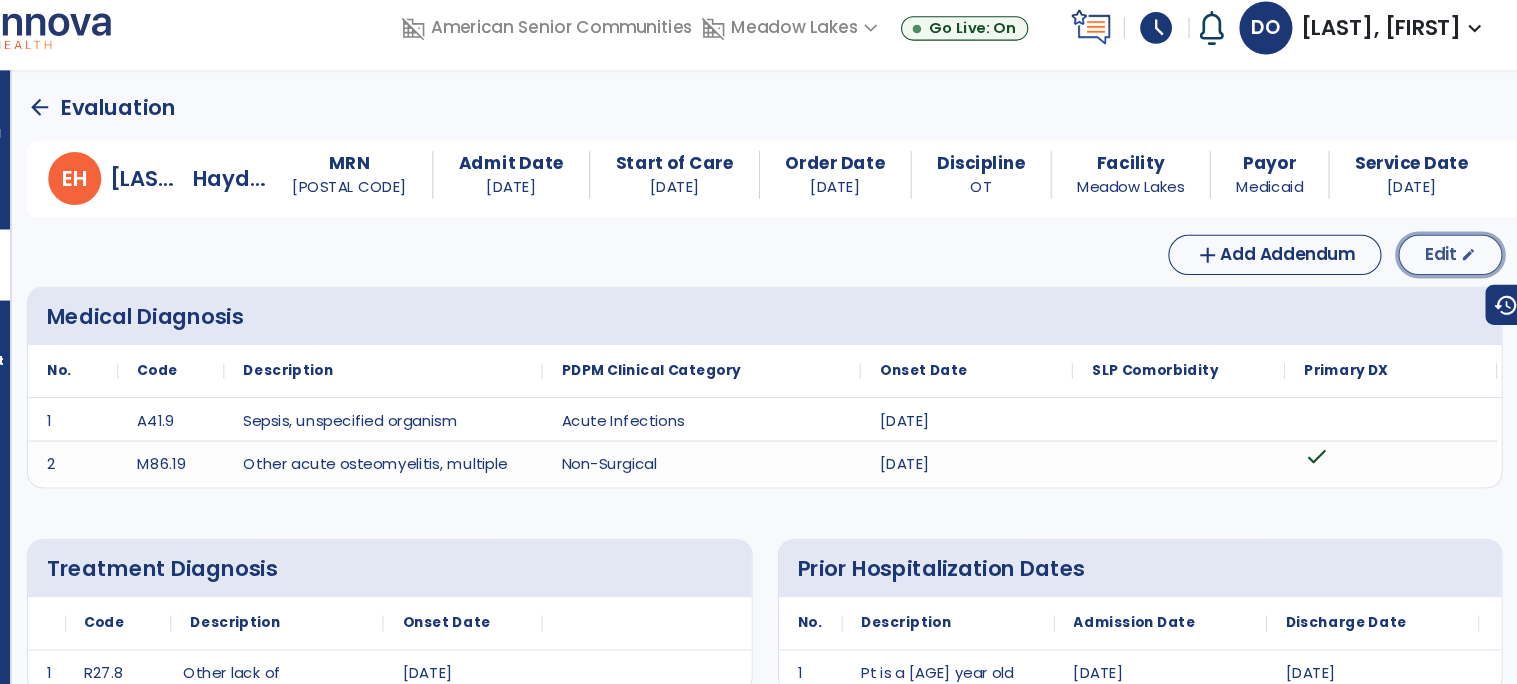 click on "Edit  edit" 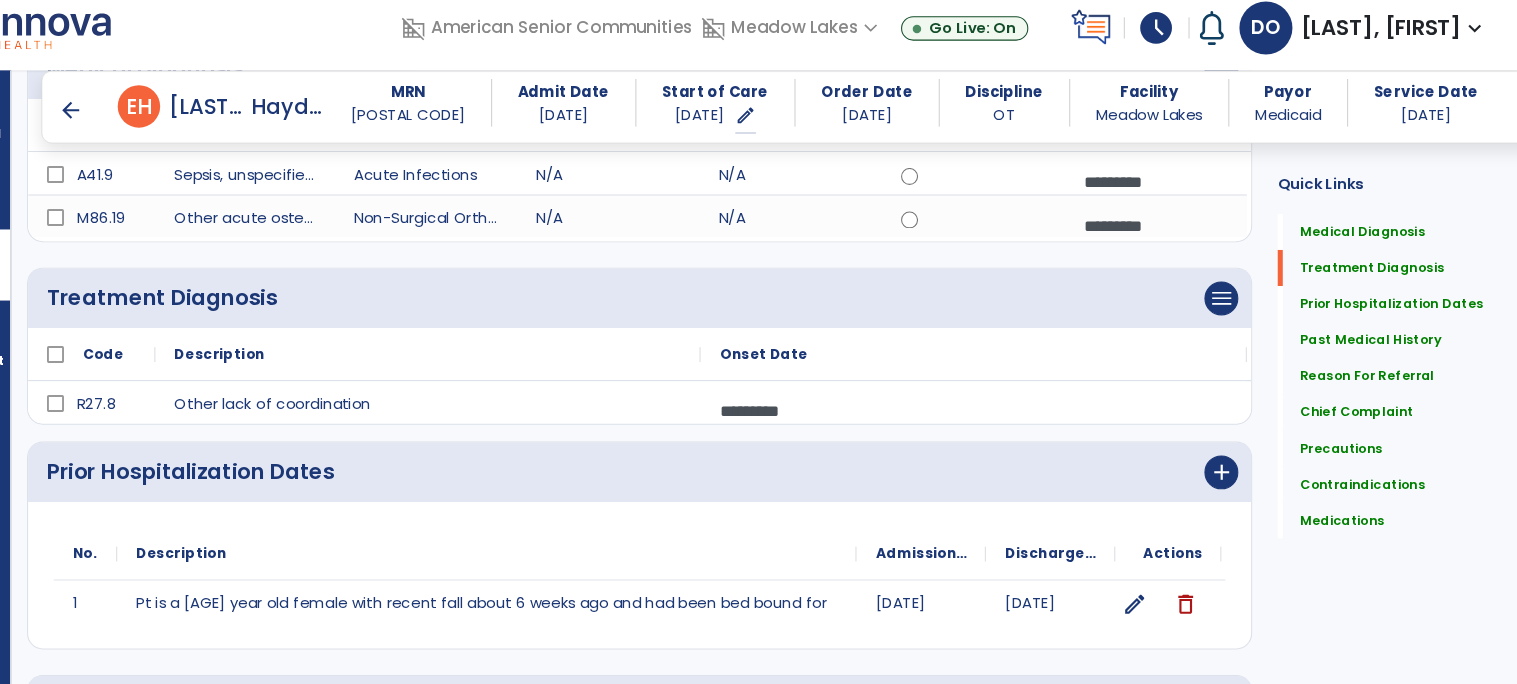 scroll, scrollTop: 511, scrollLeft: 0, axis: vertical 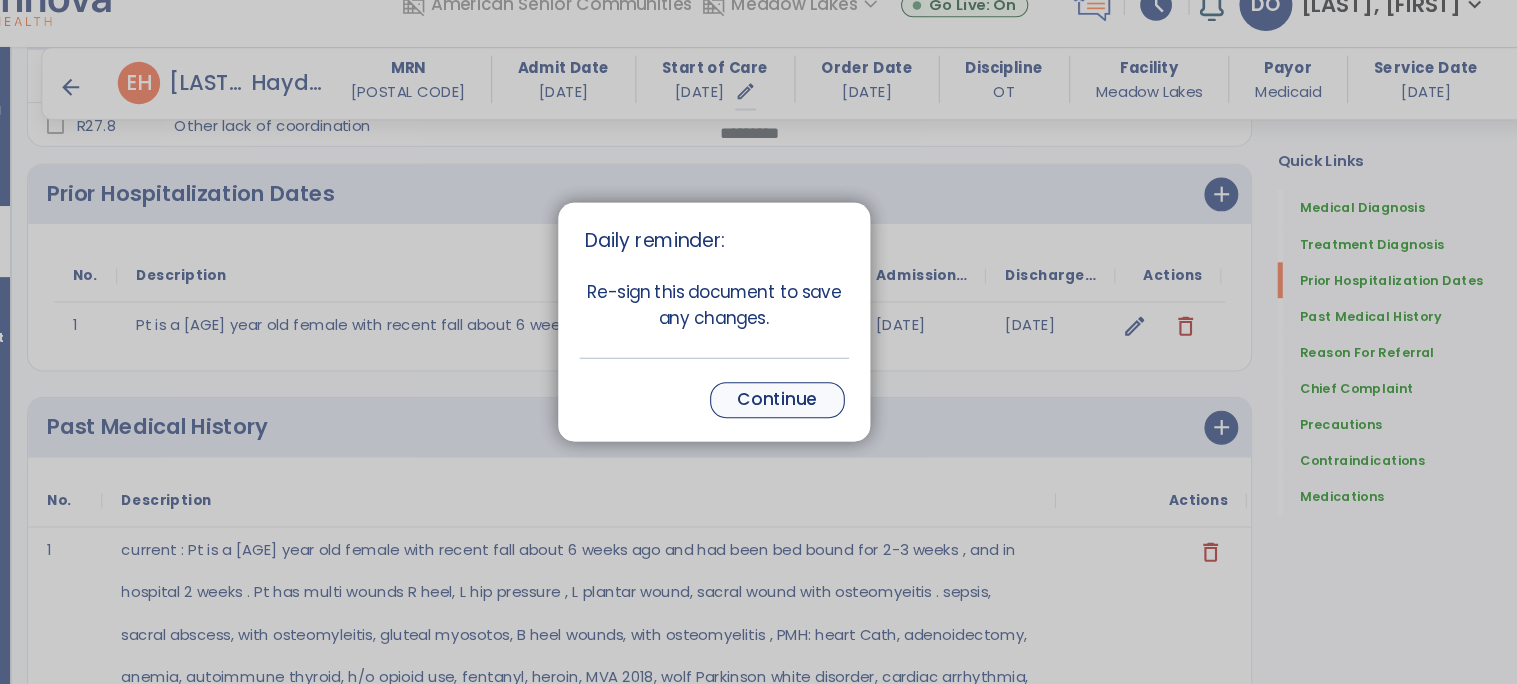 click on "Continue" at bounding box center [818, 416] 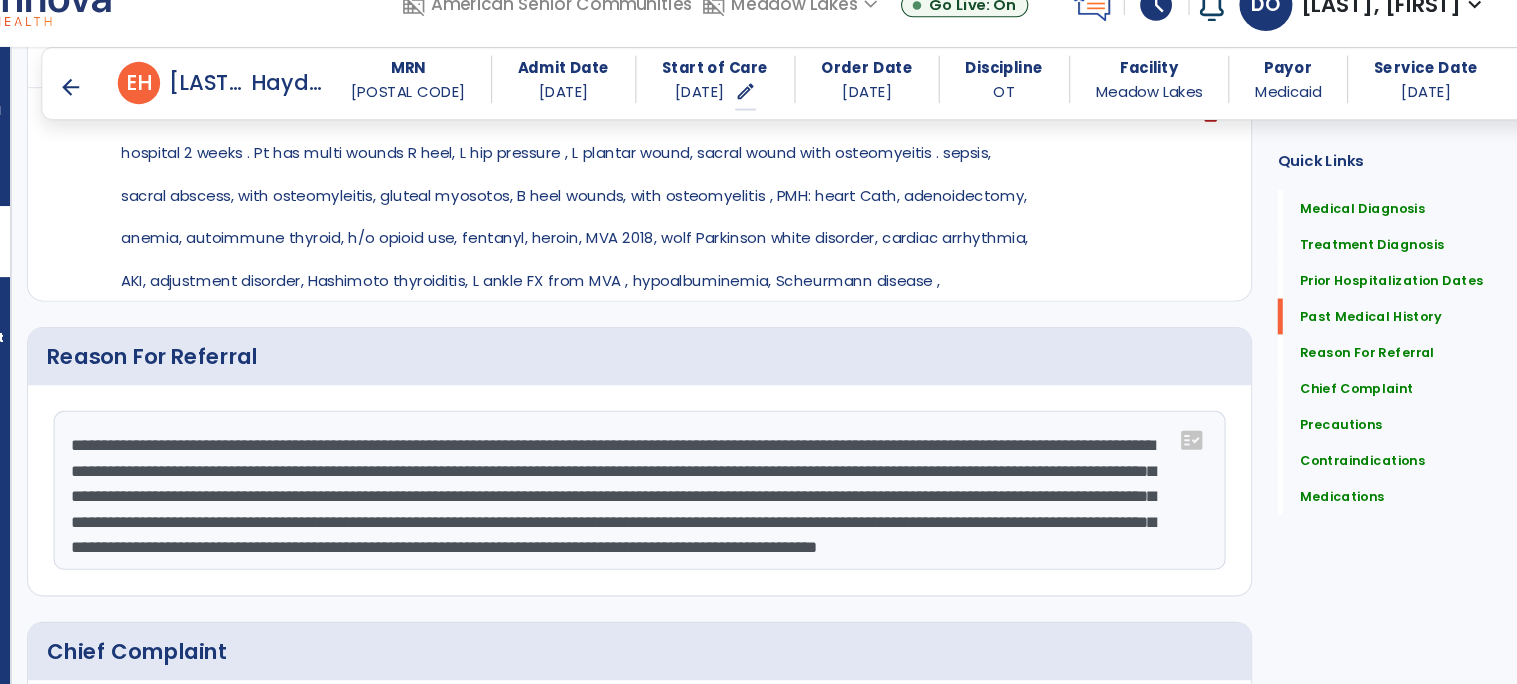 scroll, scrollTop: 945, scrollLeft: 0, axis: vertical 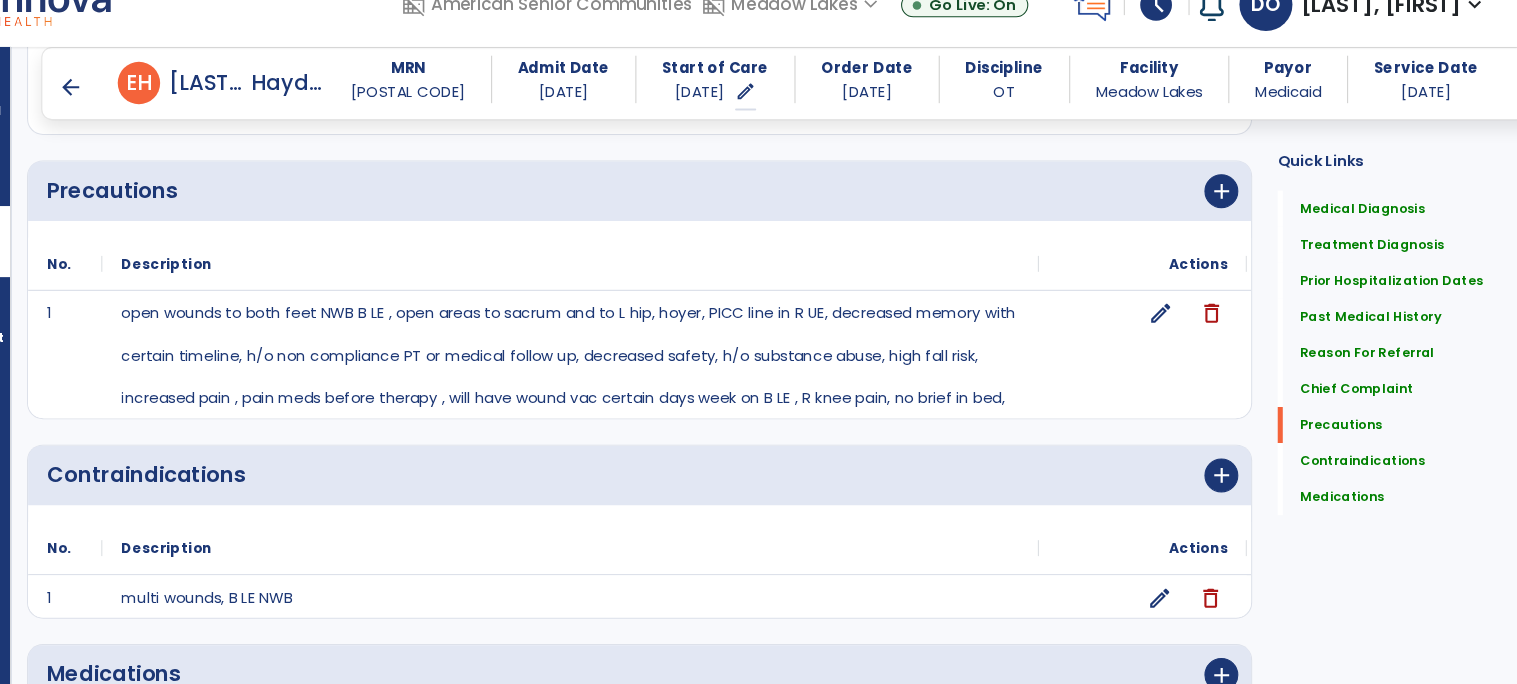 click on "edit" 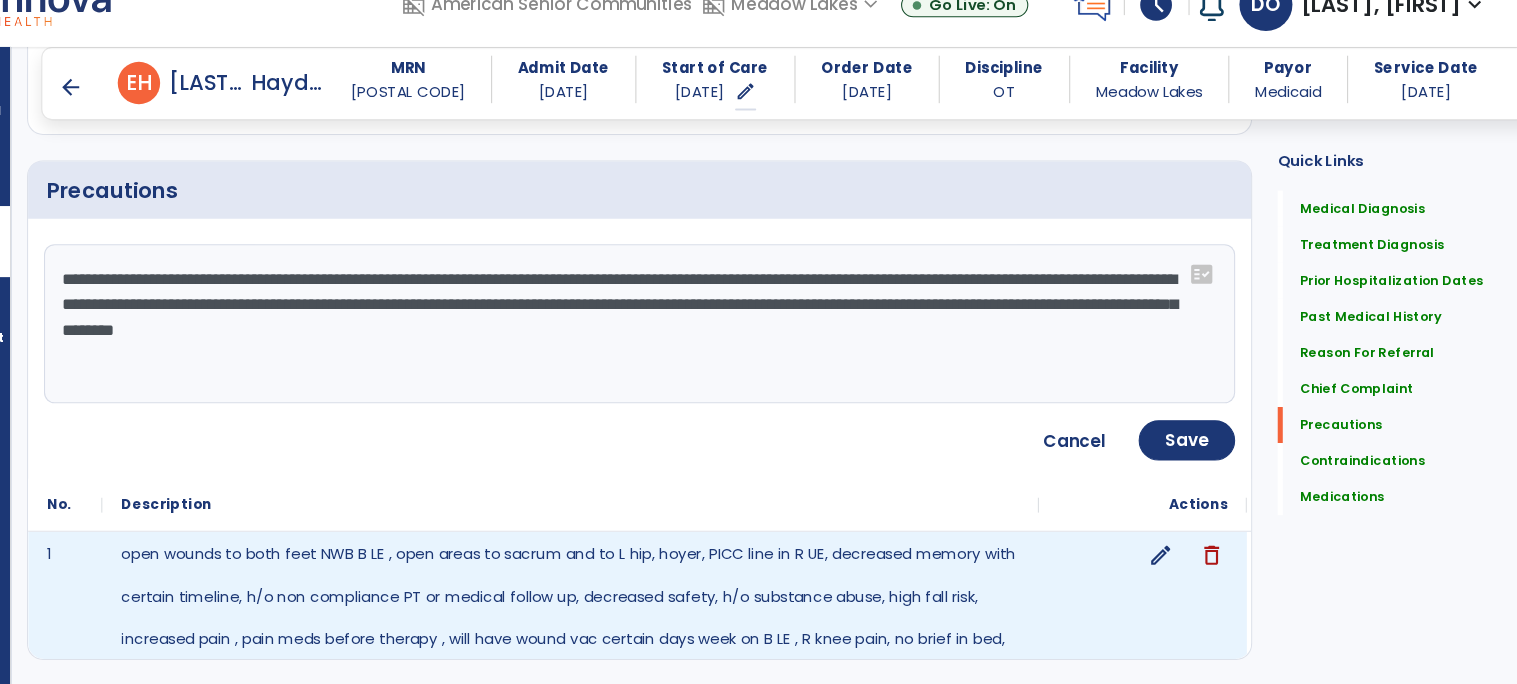 click on "**********" 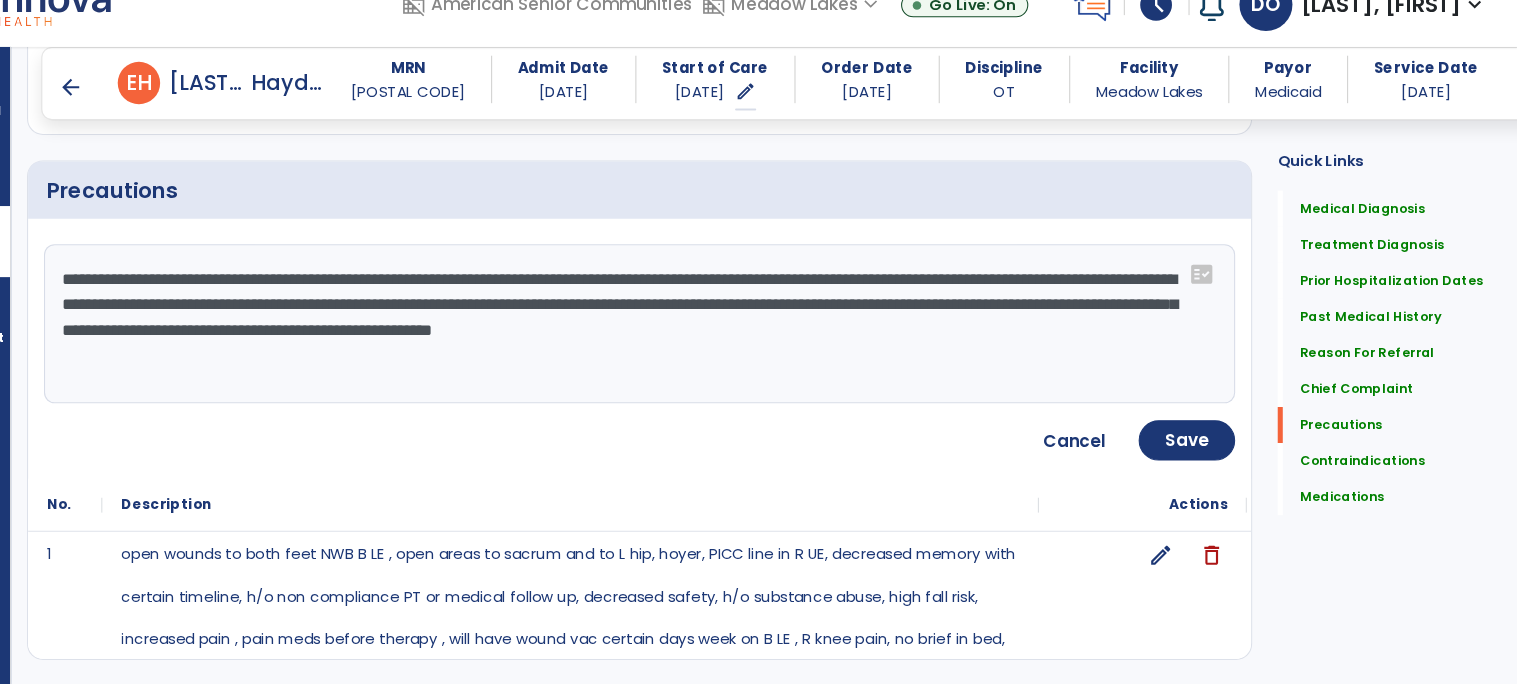type on "**********" 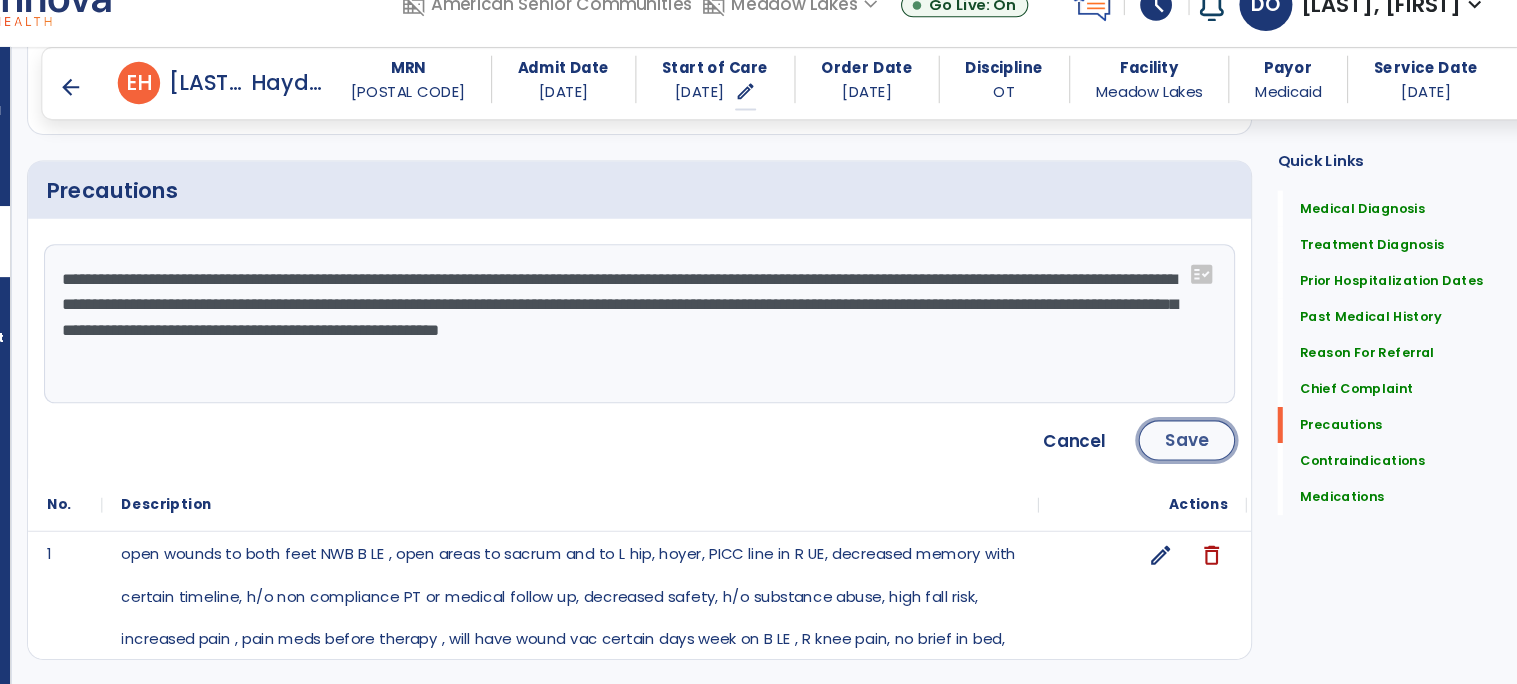 click on "Save" 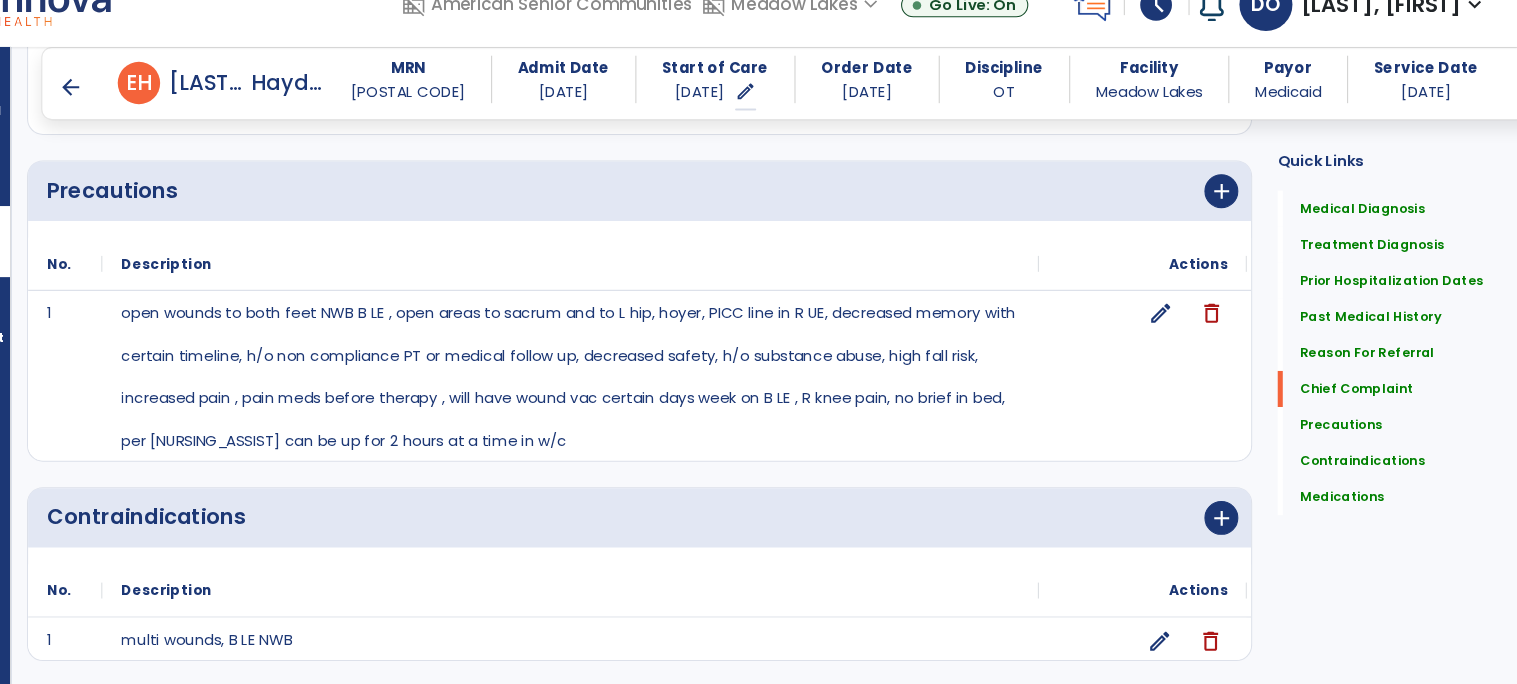 scroll, scrollTop: 0, scrollLeft: 0, axis: both 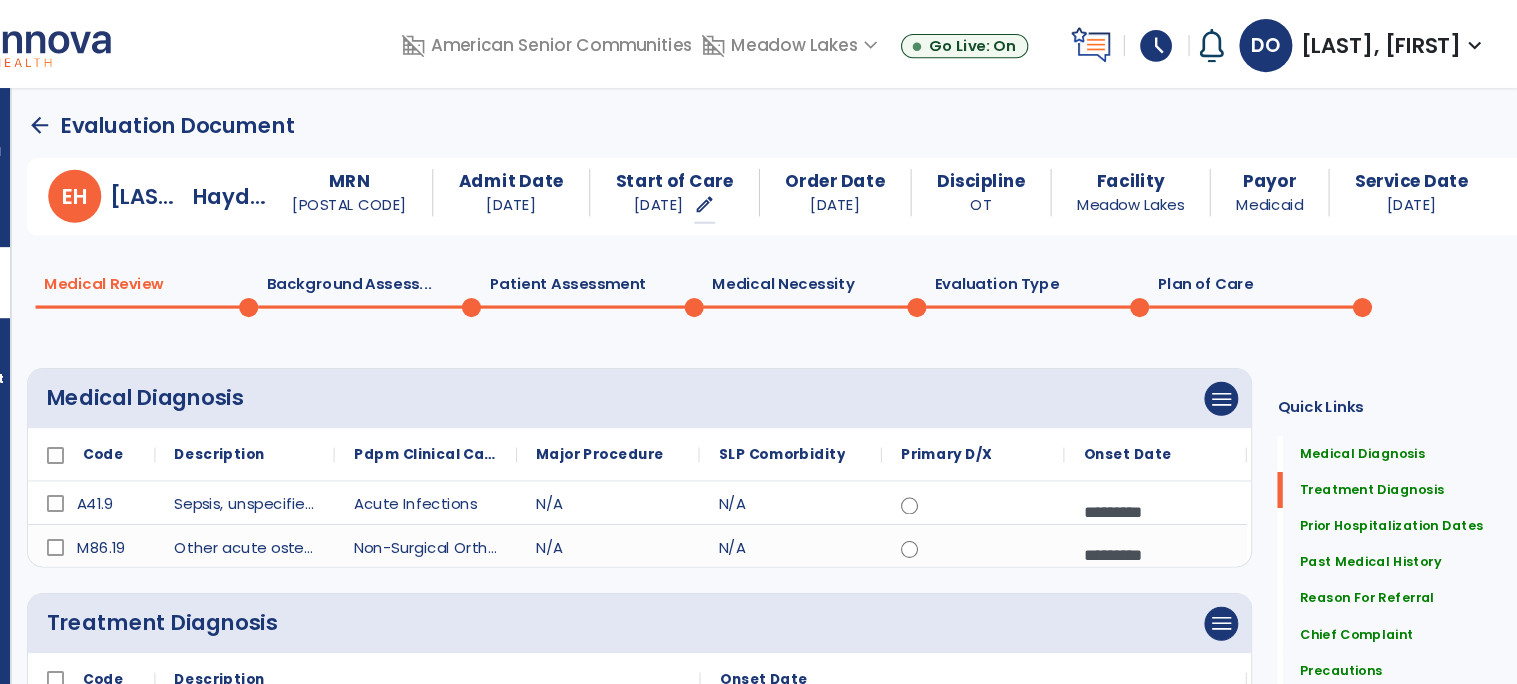 click on "Plan of Care  0" 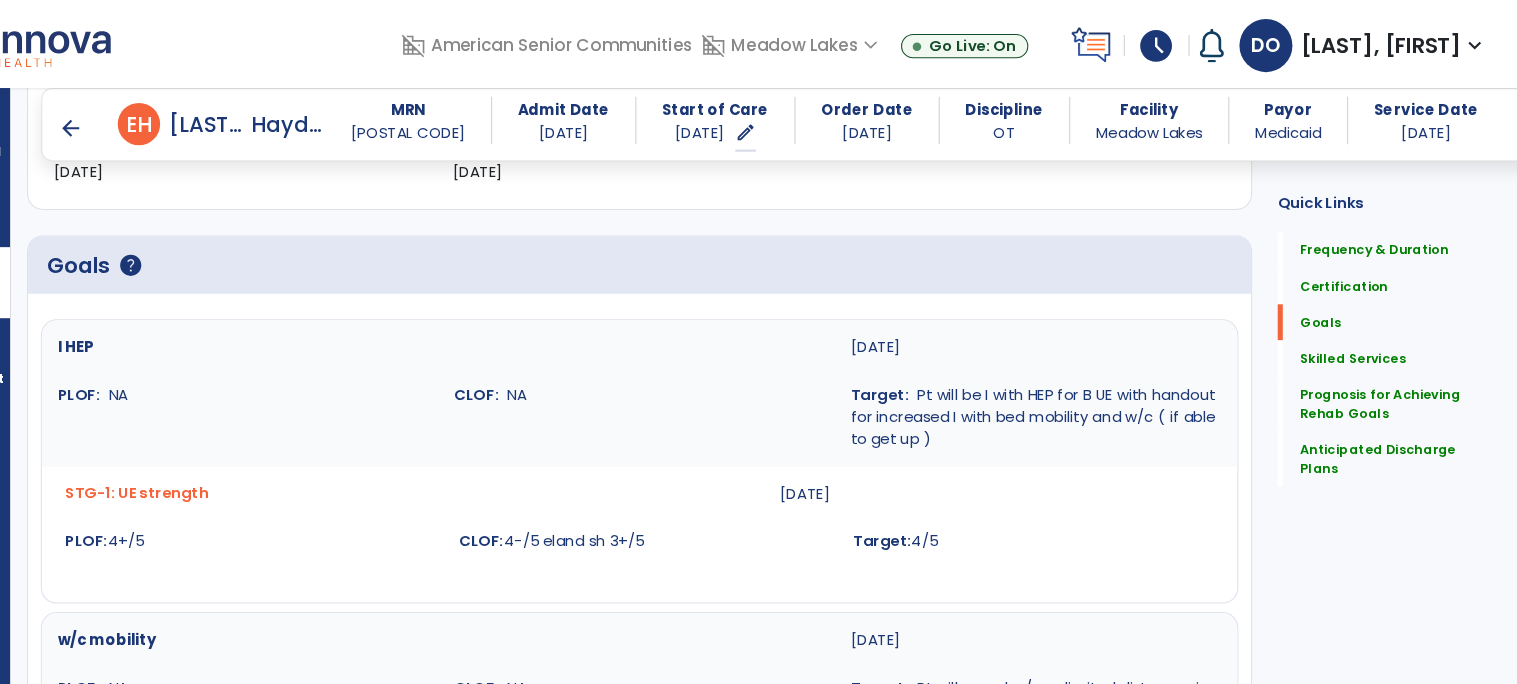 scroll, scrollTop: 468, scrollLeft: 0, axis: vertical 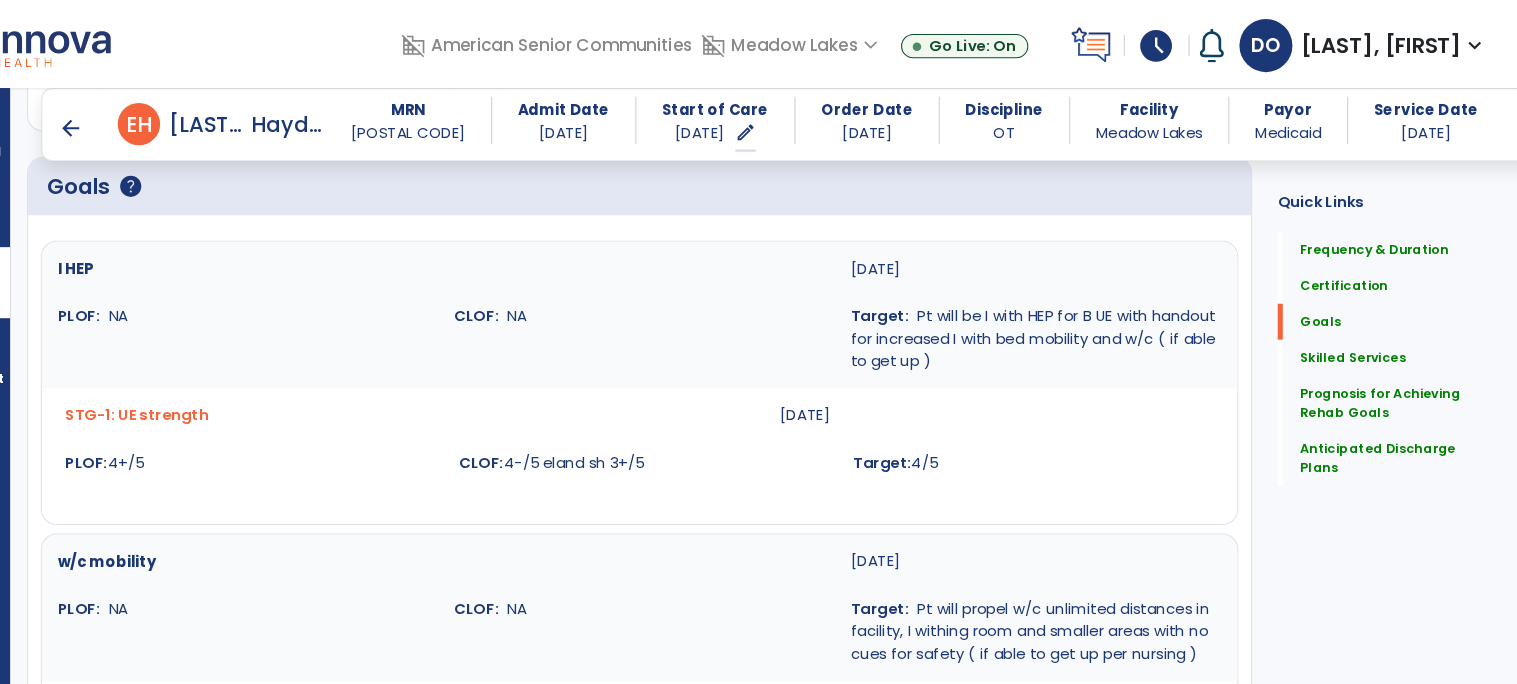 click on "Pt will be I with HEP for B UE with handout for increased I with bed mobility and w/c ( if able to get up )" at bounding box center [1059, 319] 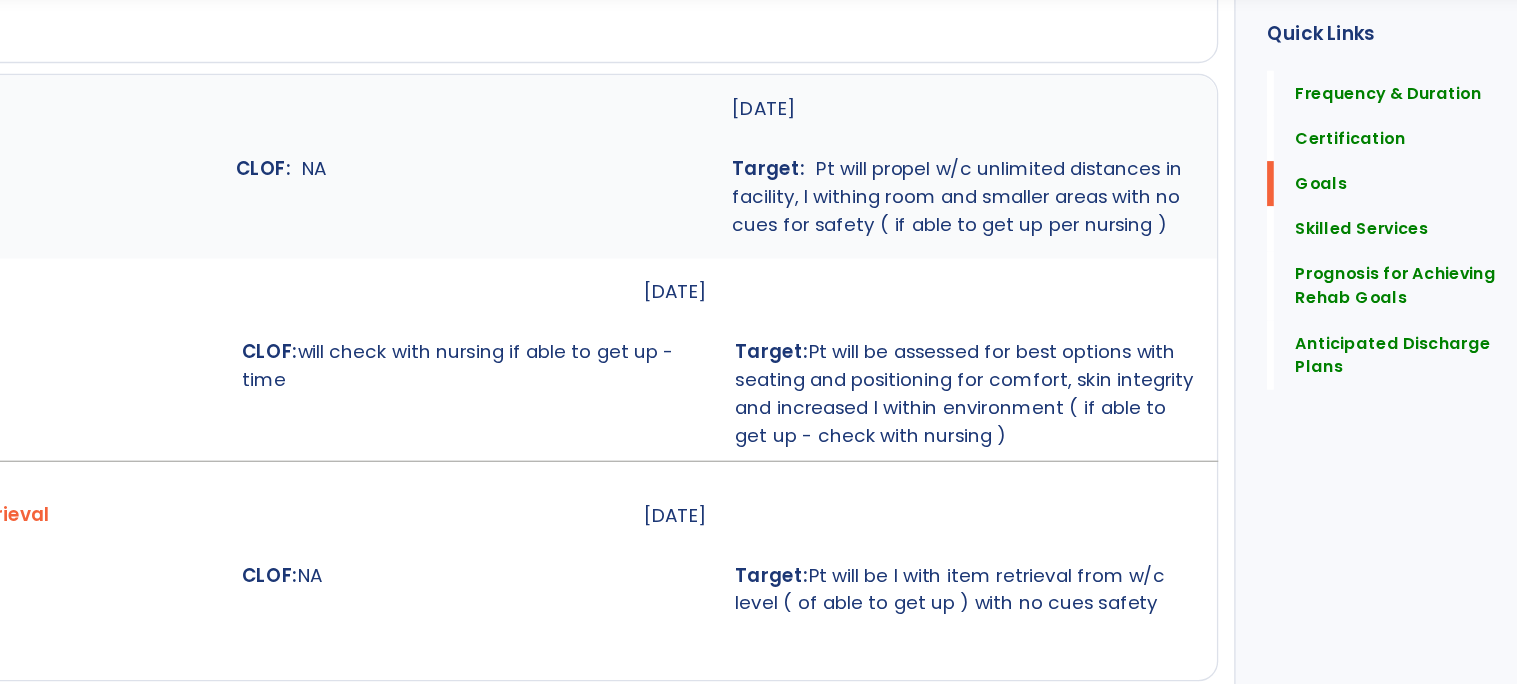 scroll, scrollTop: 751, scrollLeft: 0, axis: vertical 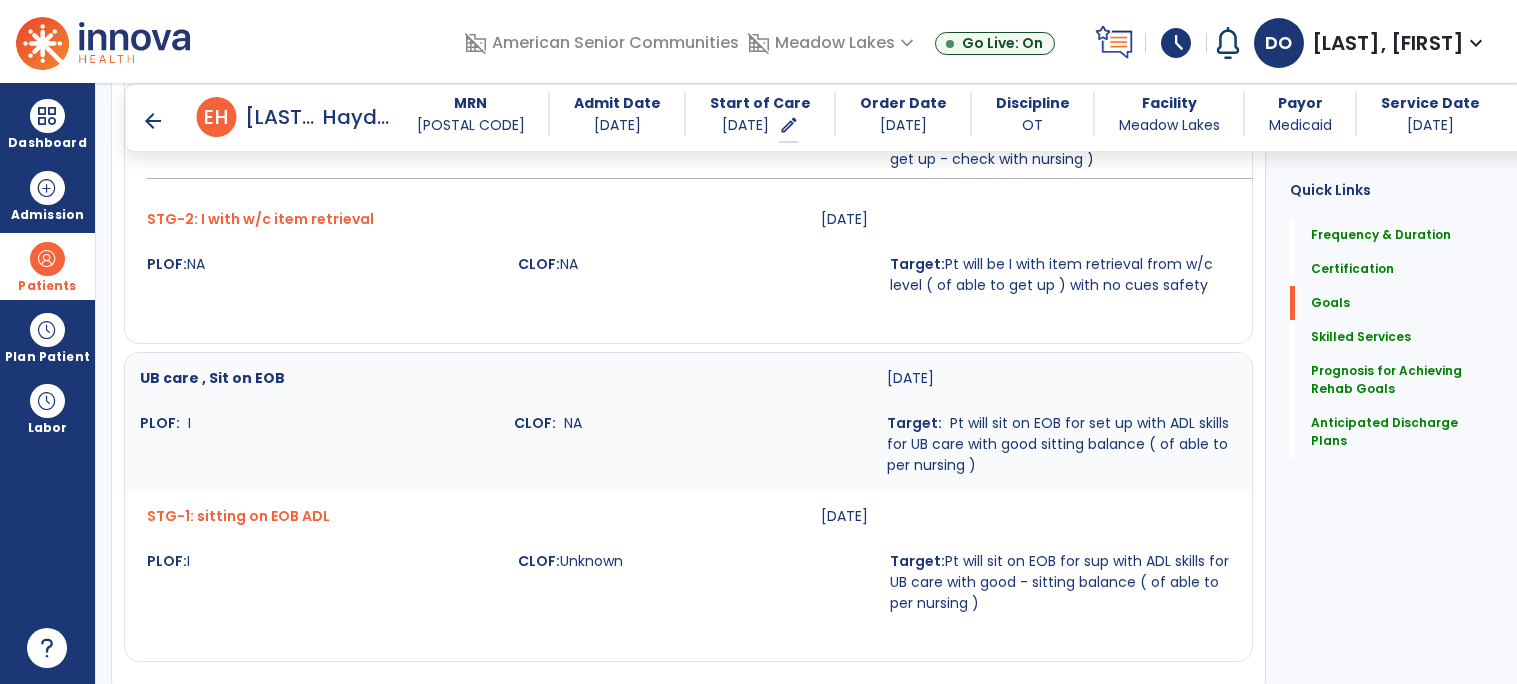 click on "STG-1: sitting on EOB ADL   [DATE]  PLOF:  I  CLOF:  Unknown   Target:  Pt will sit on EOB for sup with ADL skills  for UB care with good - sitting balance ( of able to per nursing )" at bounding box center (688, 560) 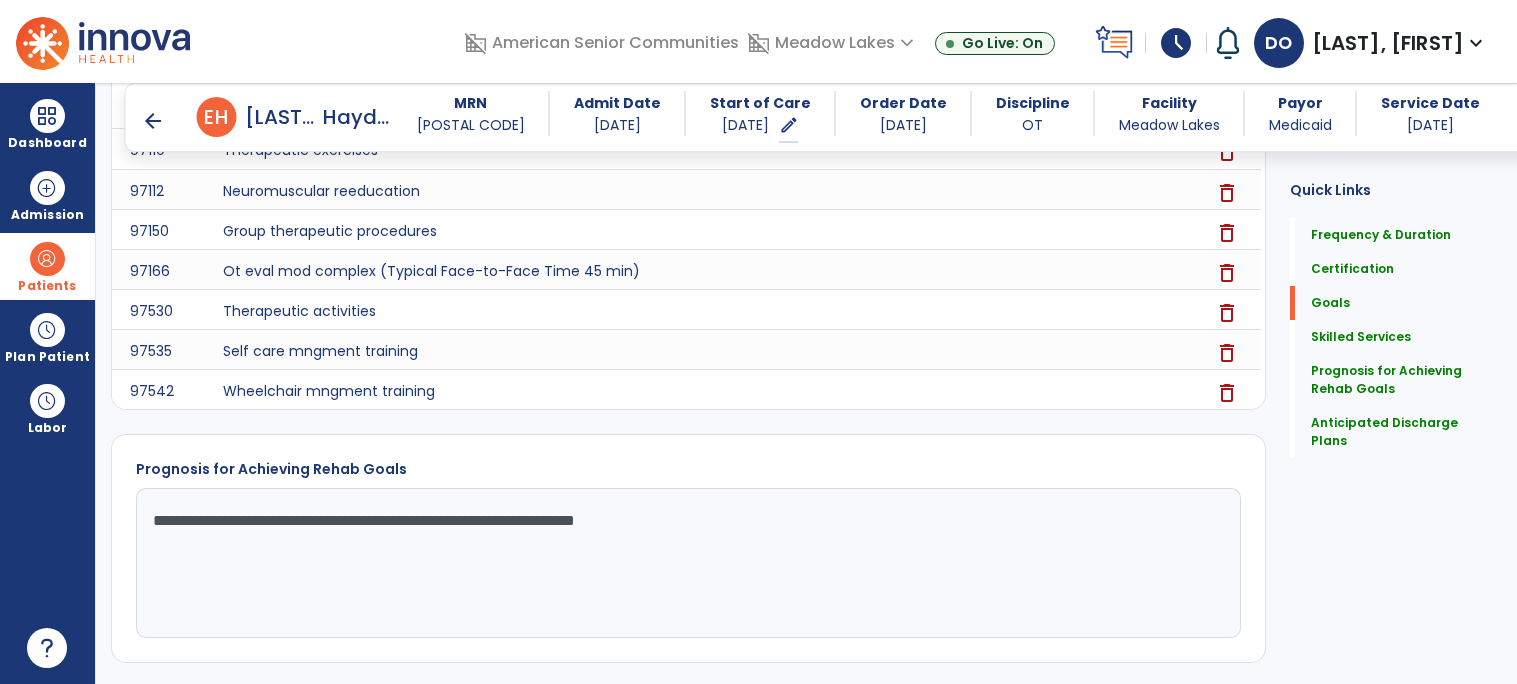 scroll, scrollTop: 2113, scrollLeft: 0, axis: vertical 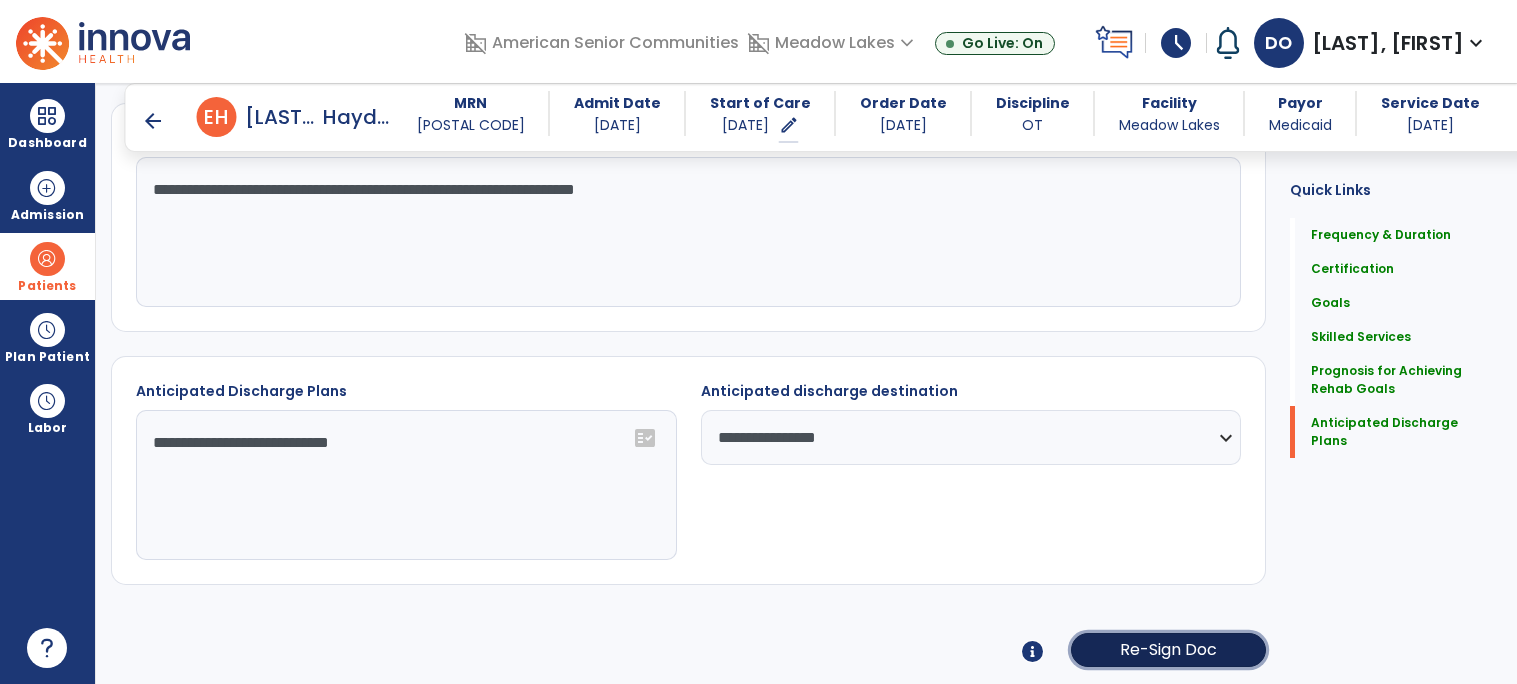 click on "Re-Sign Doc" 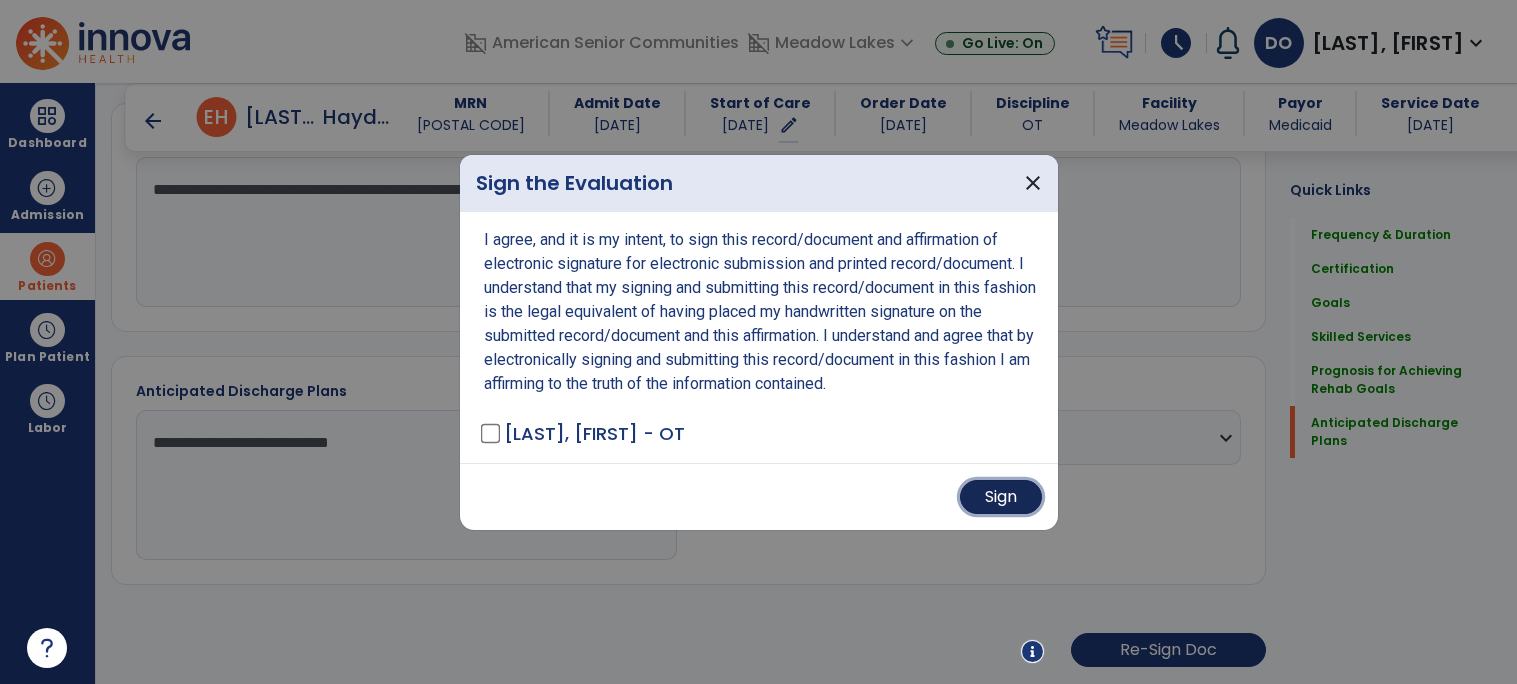 click on "Sign" at bounding box center [1001, 497] 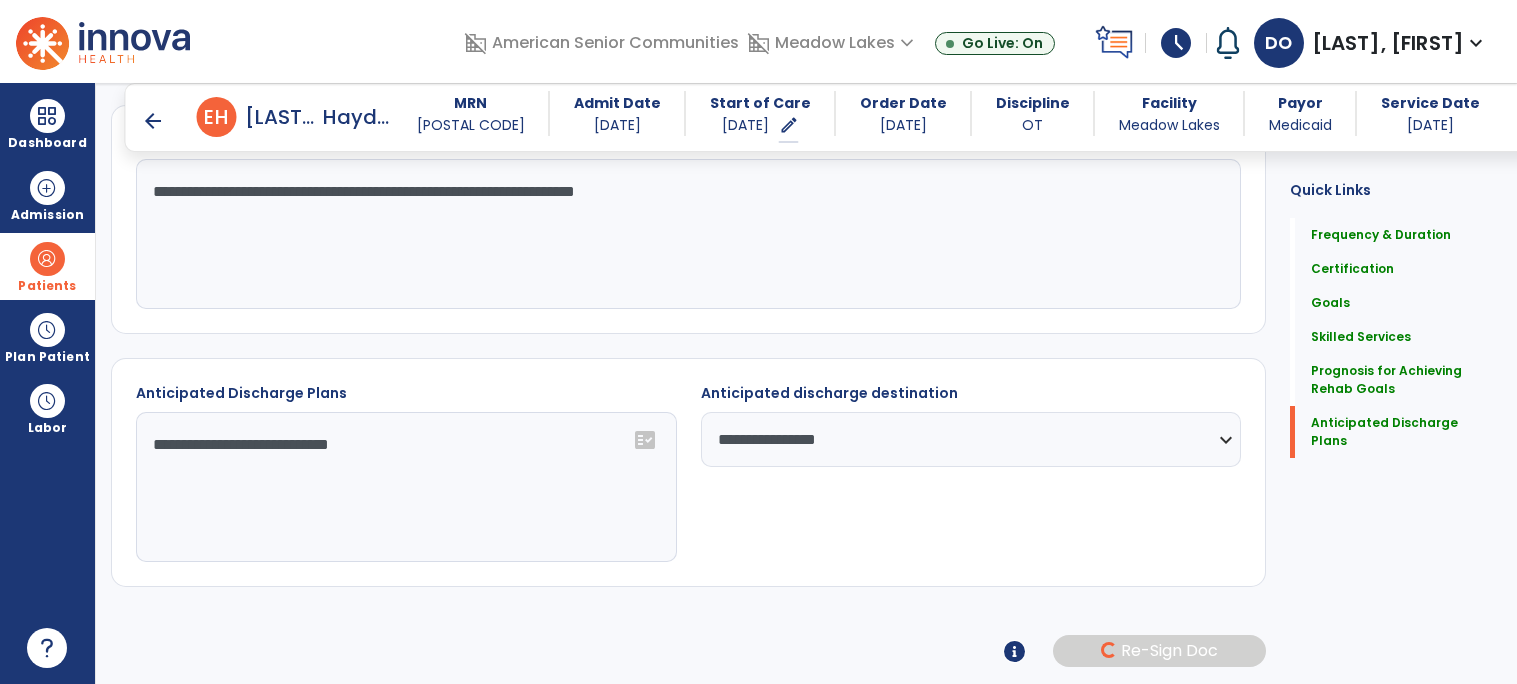 scroll, scrollTop: 2112, scrollLeft: 0, axis: vertical 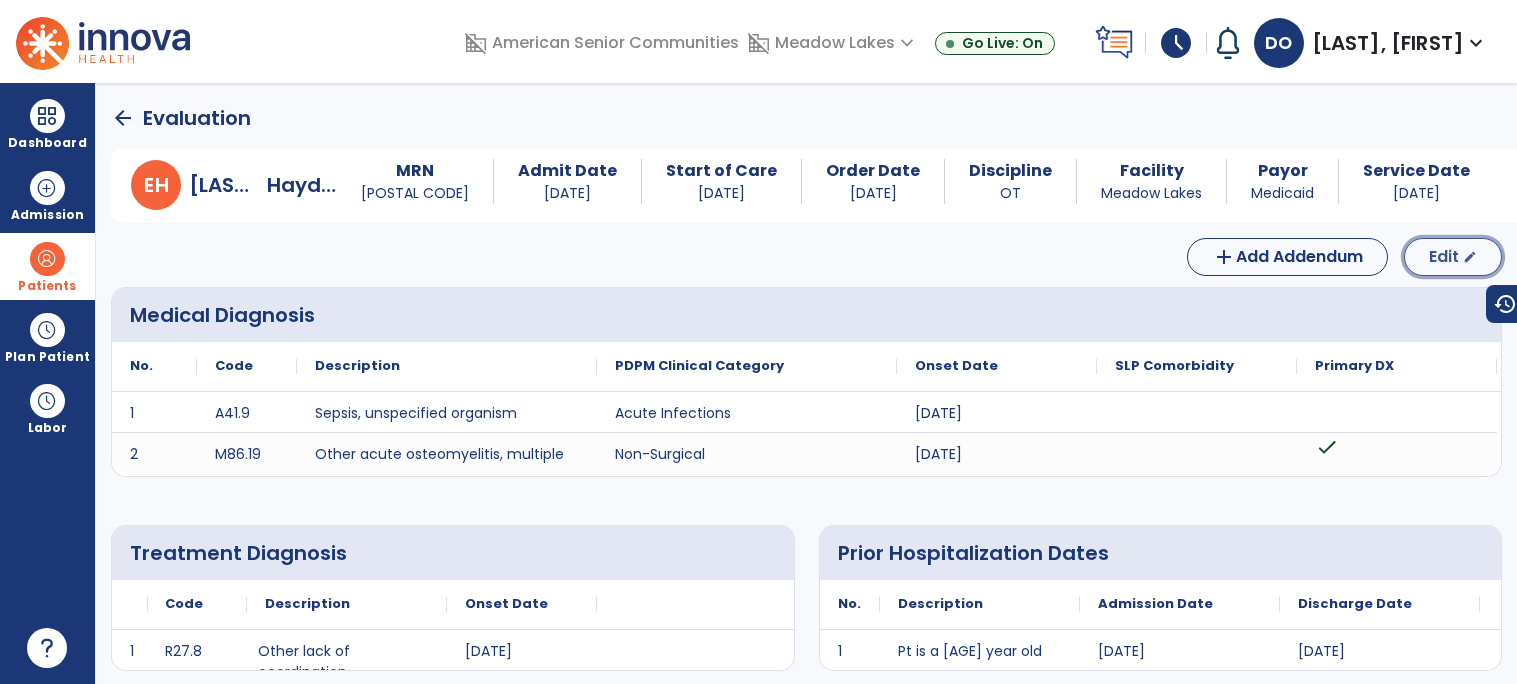 click on "Edit" 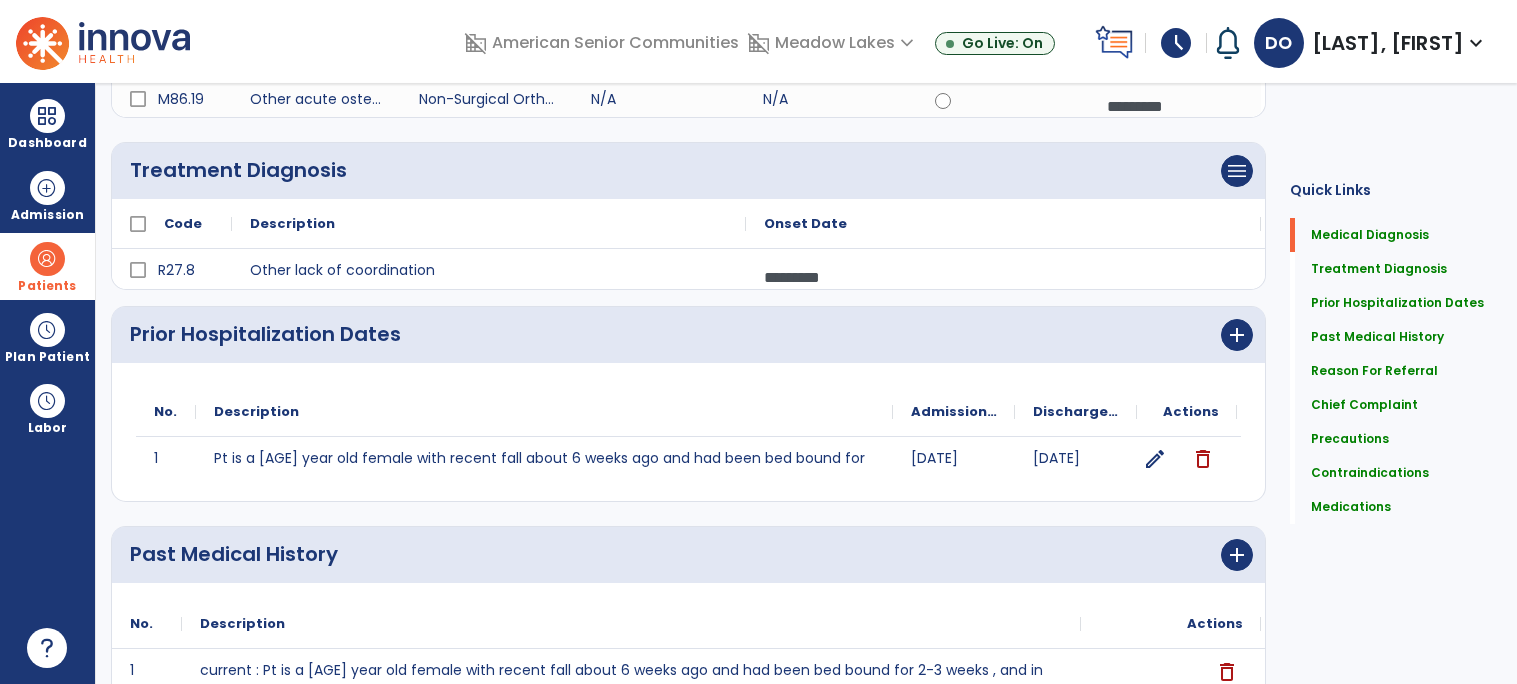 scroll, scrollTop: 0, scrollLeft: 0, axis: both 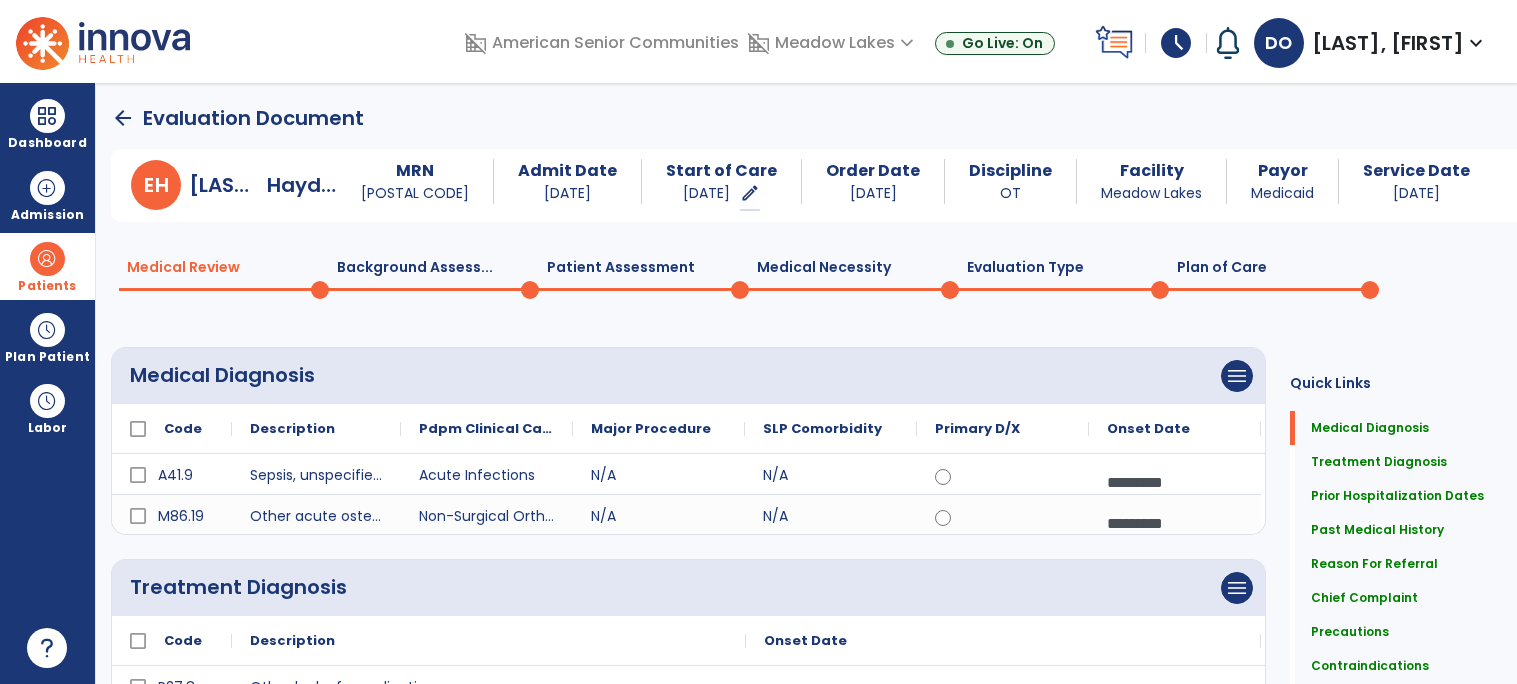 click on "Plan of Care  0" 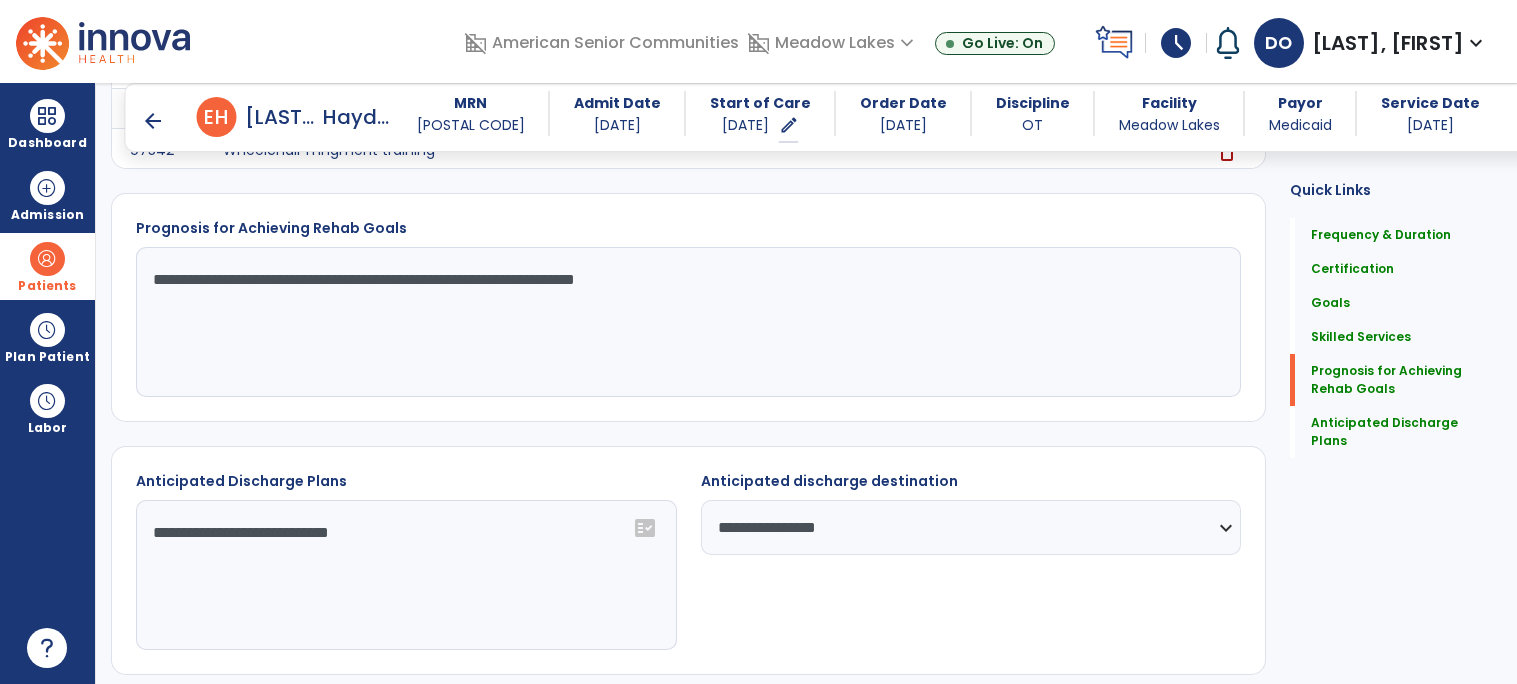 scroll, scrollTop: 2020, scrollLeft: 0, axis: vertical 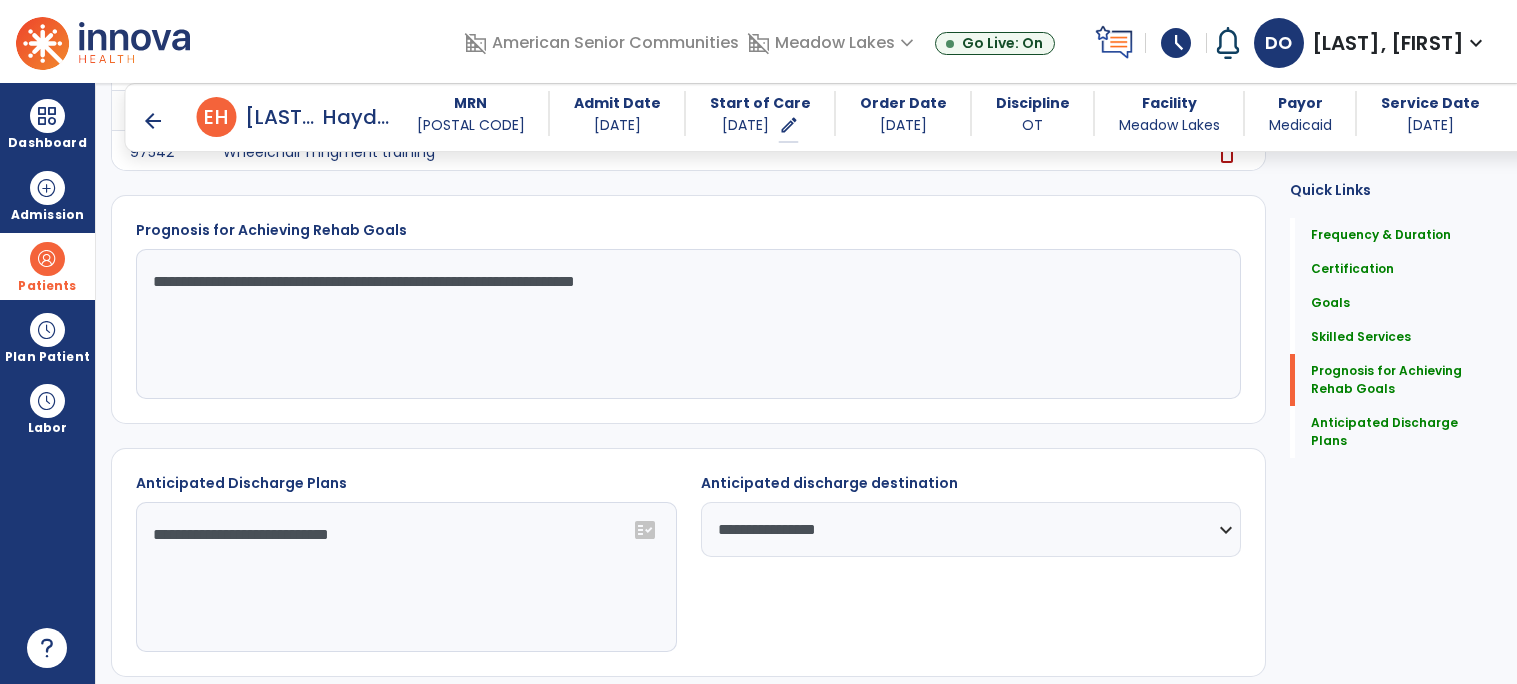 click on "**********" 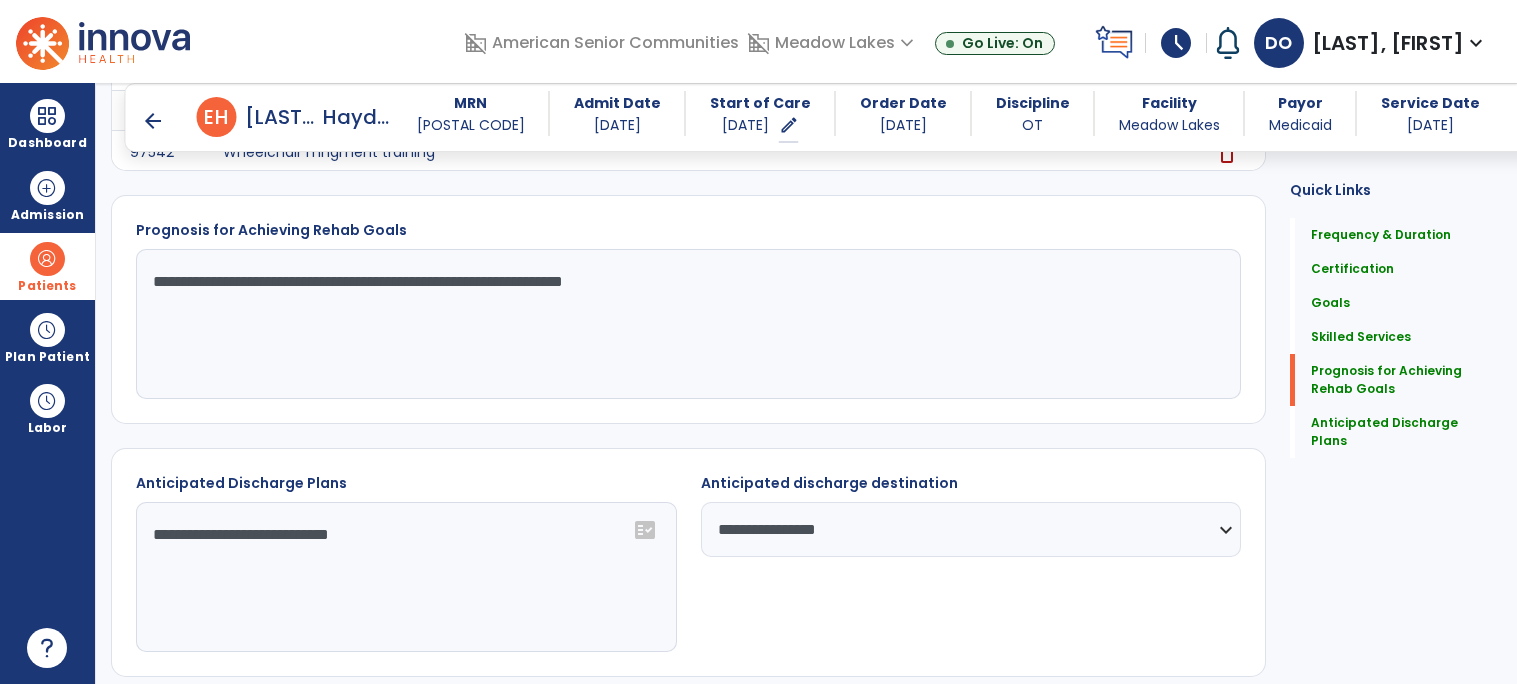 scroll, scrollTop: 2113, scrollLeft: 0, axis: vertical 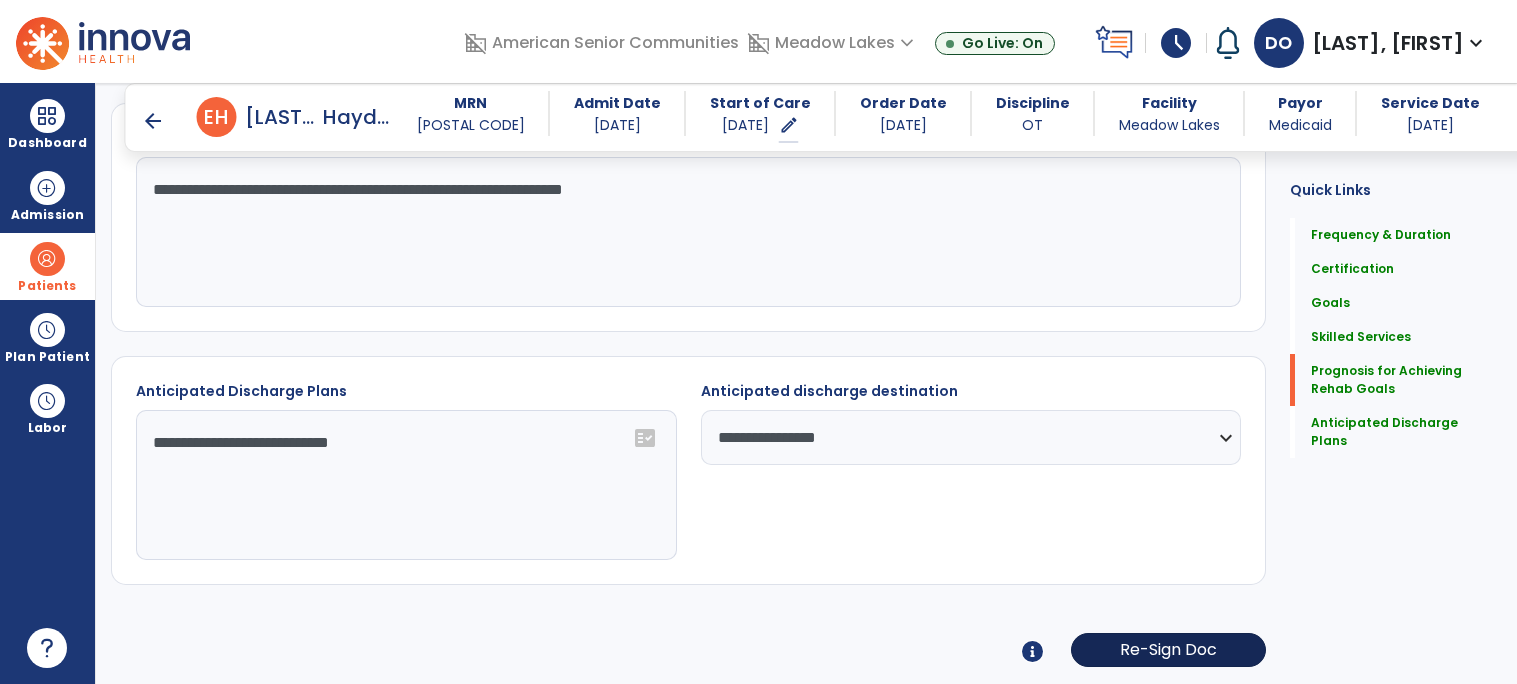 type on "**********" 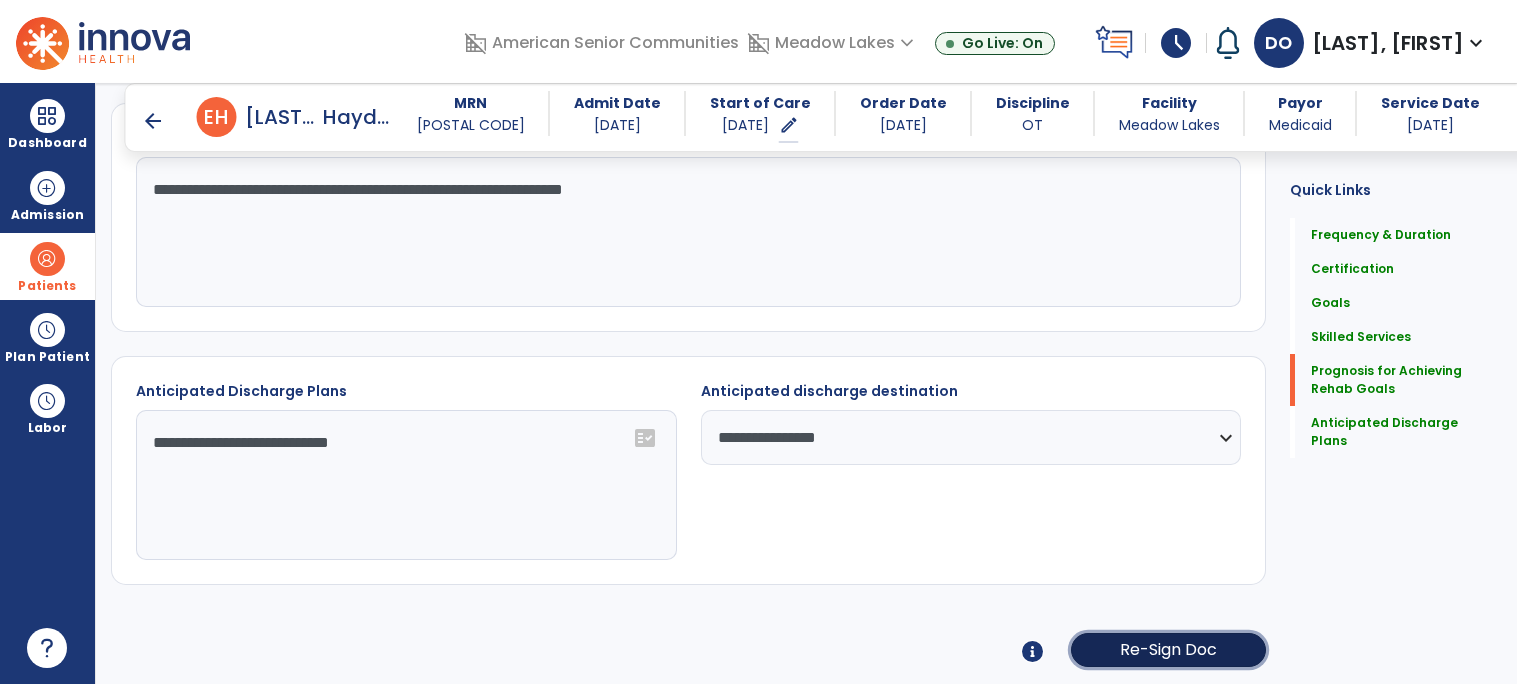 click on "Re-Sign Doc" 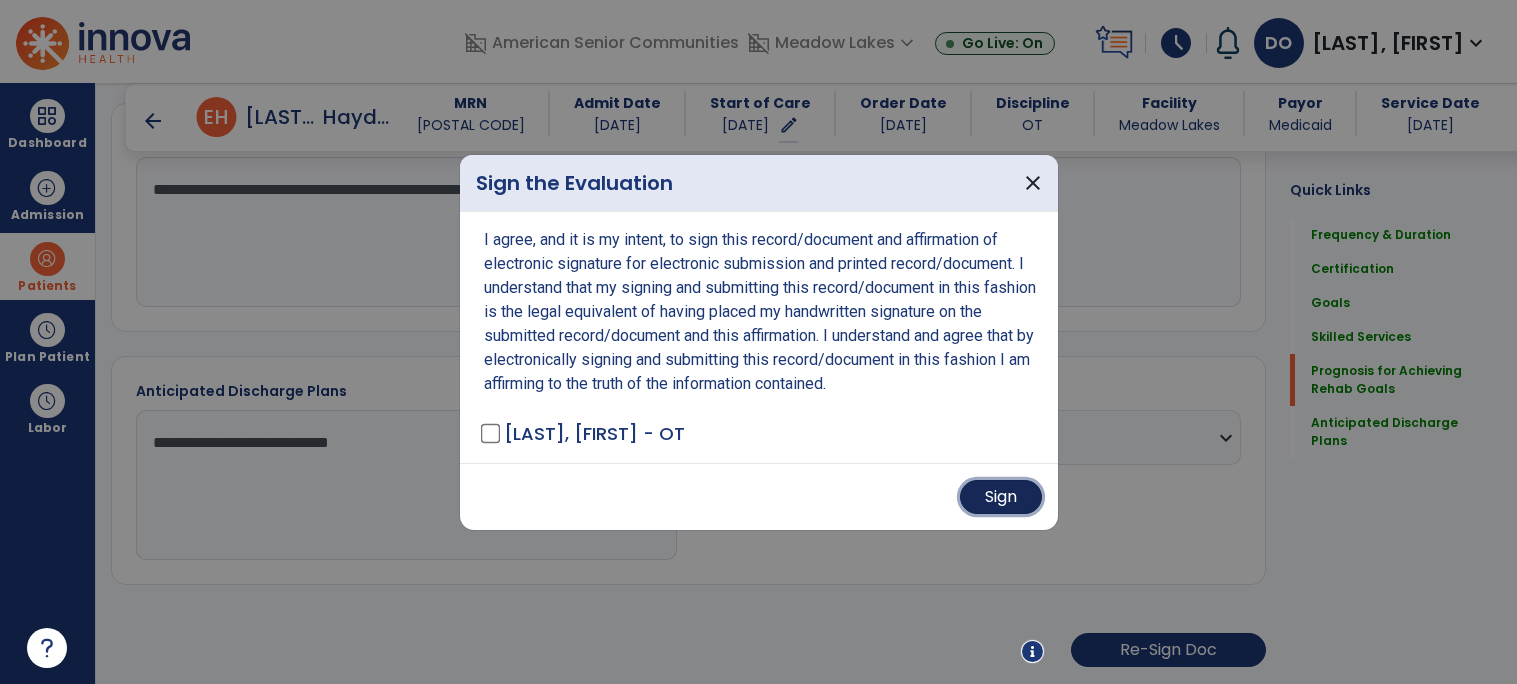click on "Sign" at bounding box center (1001, 497) 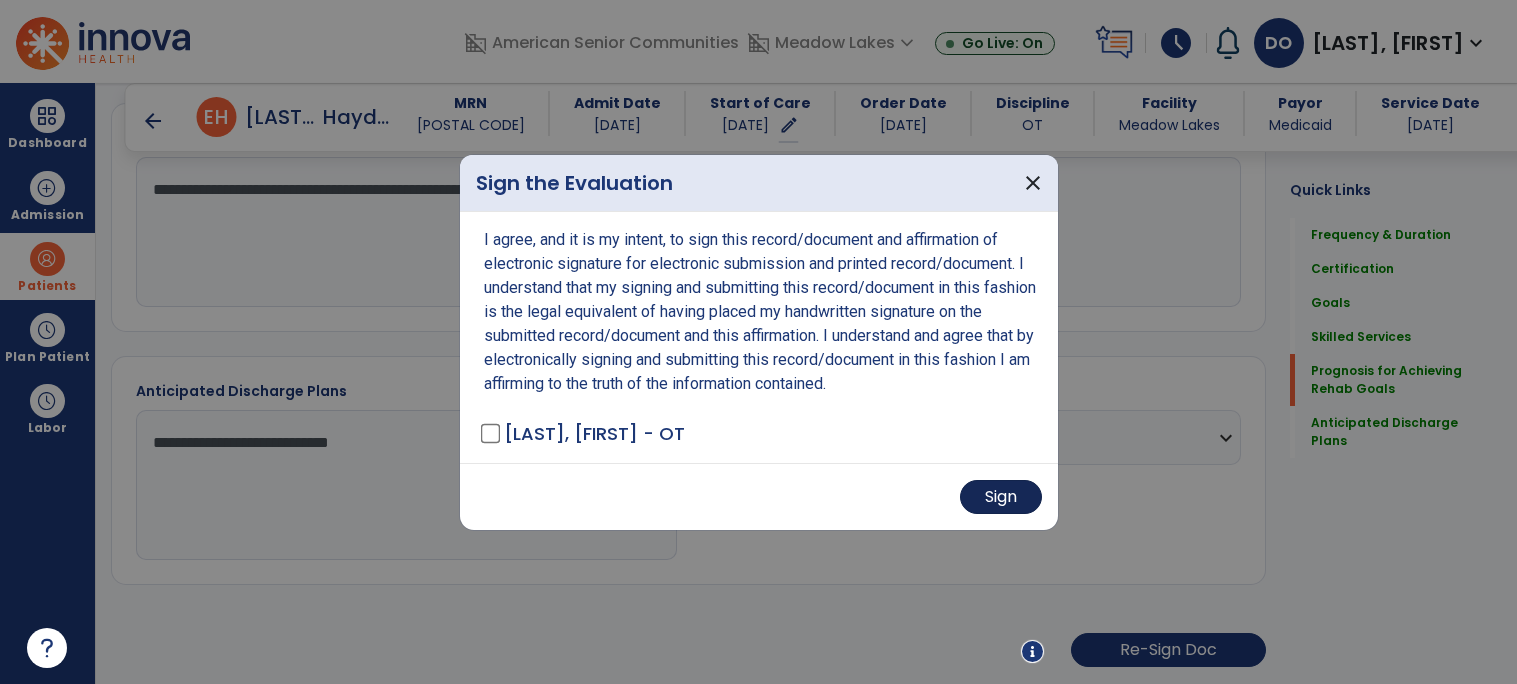 scroll, scrollTop: 2112, scrollLeft: 0, axis: vertical 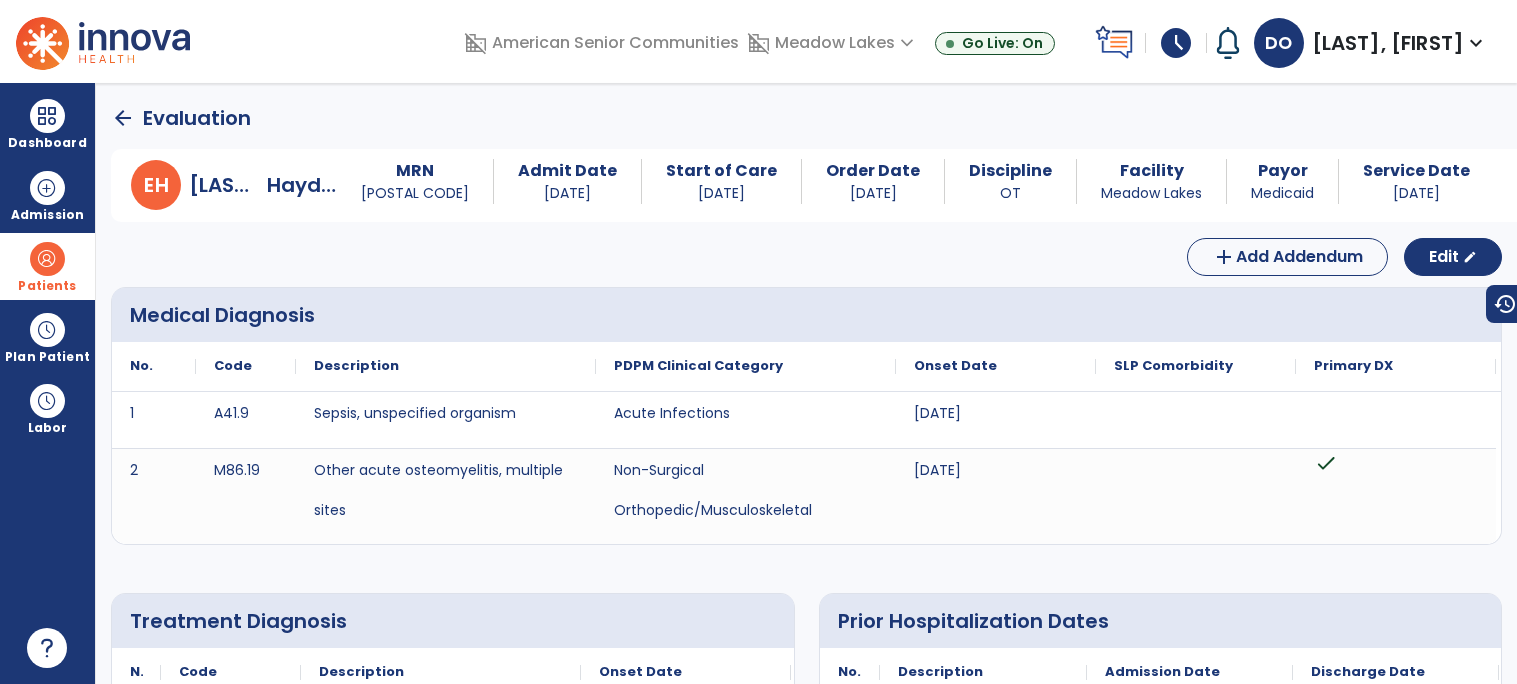 click on "arrow_back" 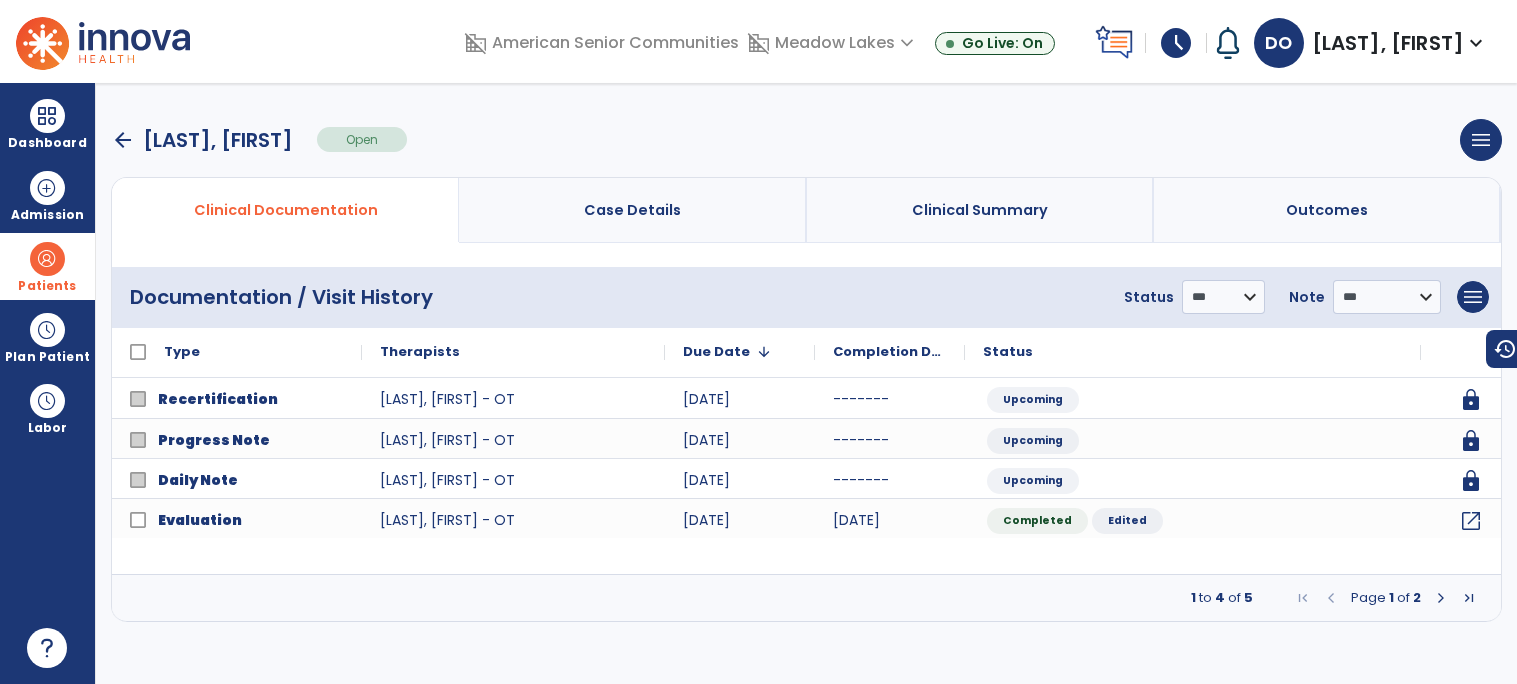 click on "arrow_back" at bounding box center (123, 140) 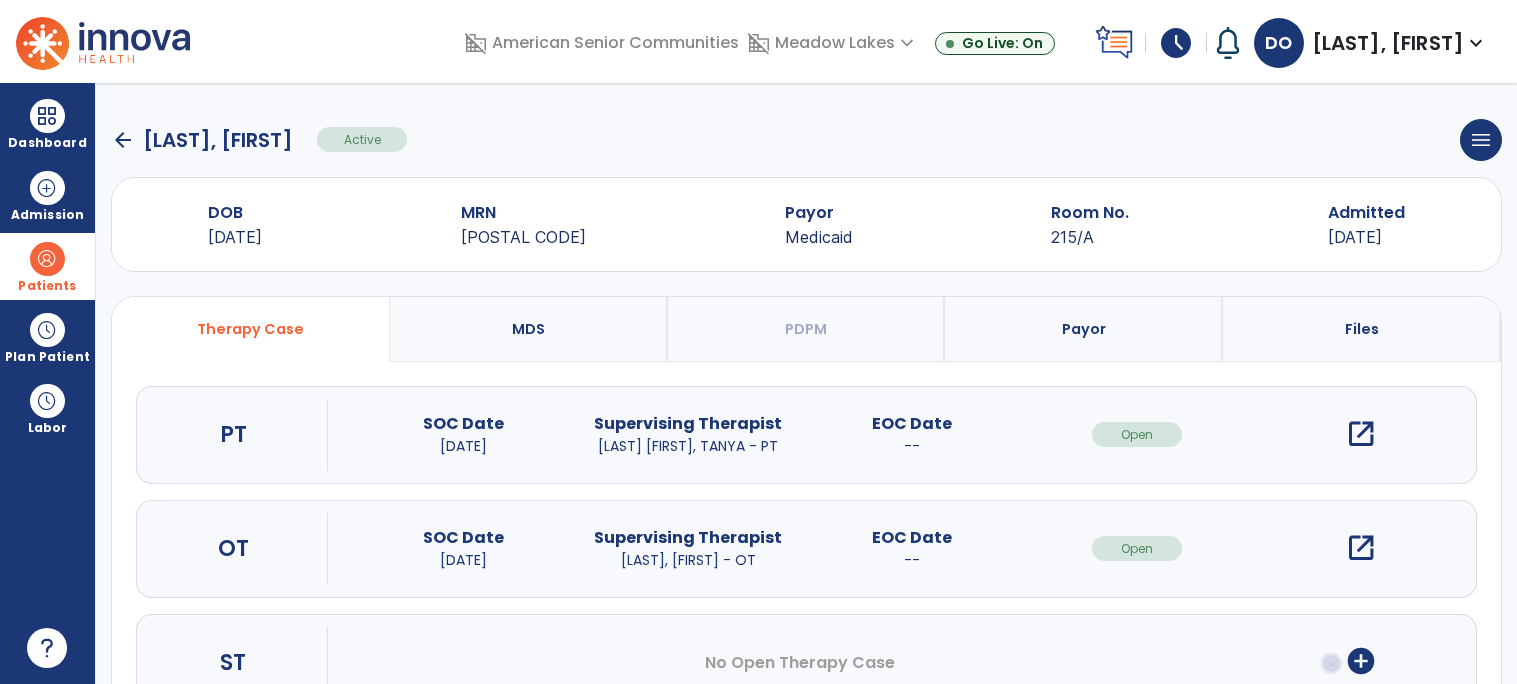 click on "Patients" at bounding box center (47, 286) 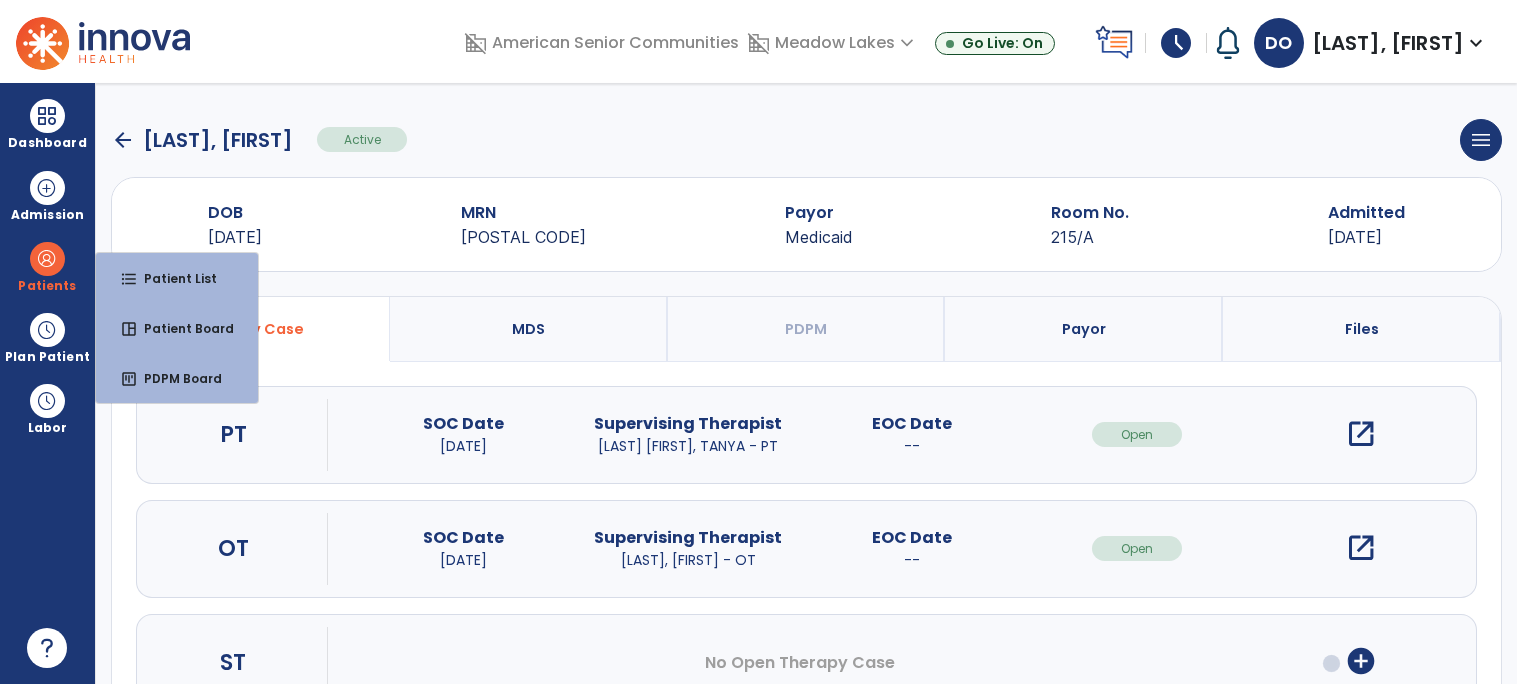 click on "arrow_back" 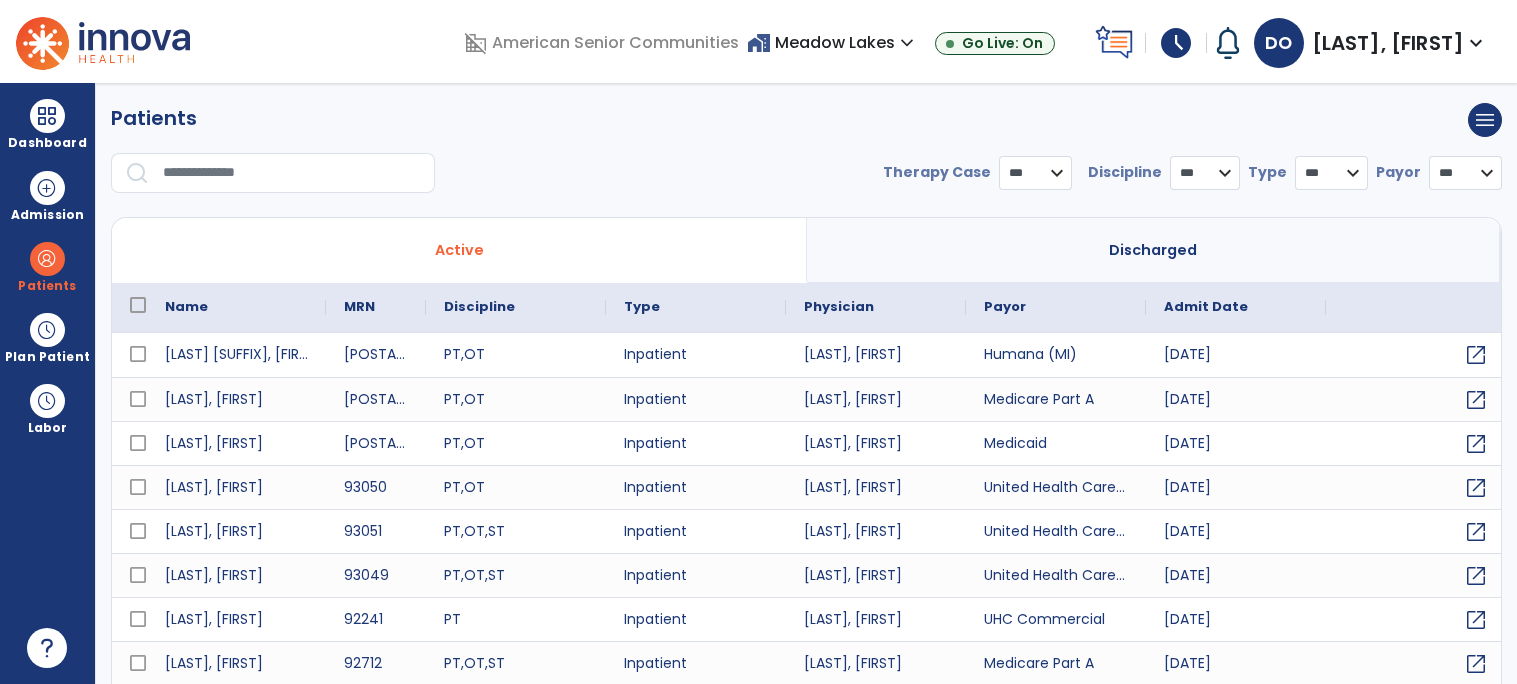 select on "***" 